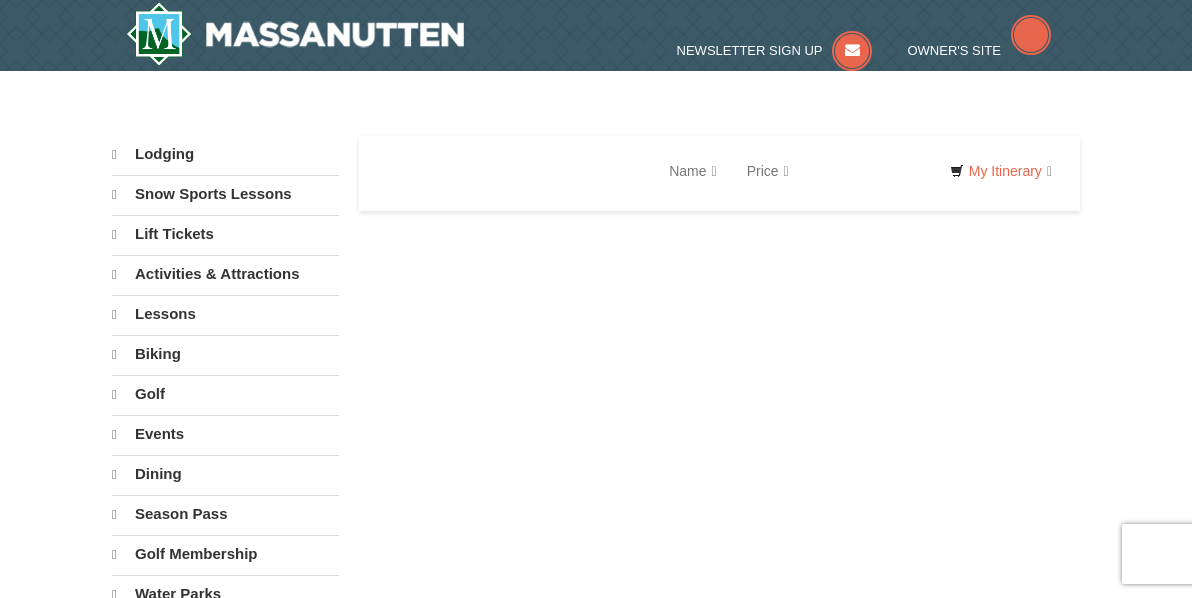 scroll, scrollTop: 0, scrollLeft: 0, axis: both 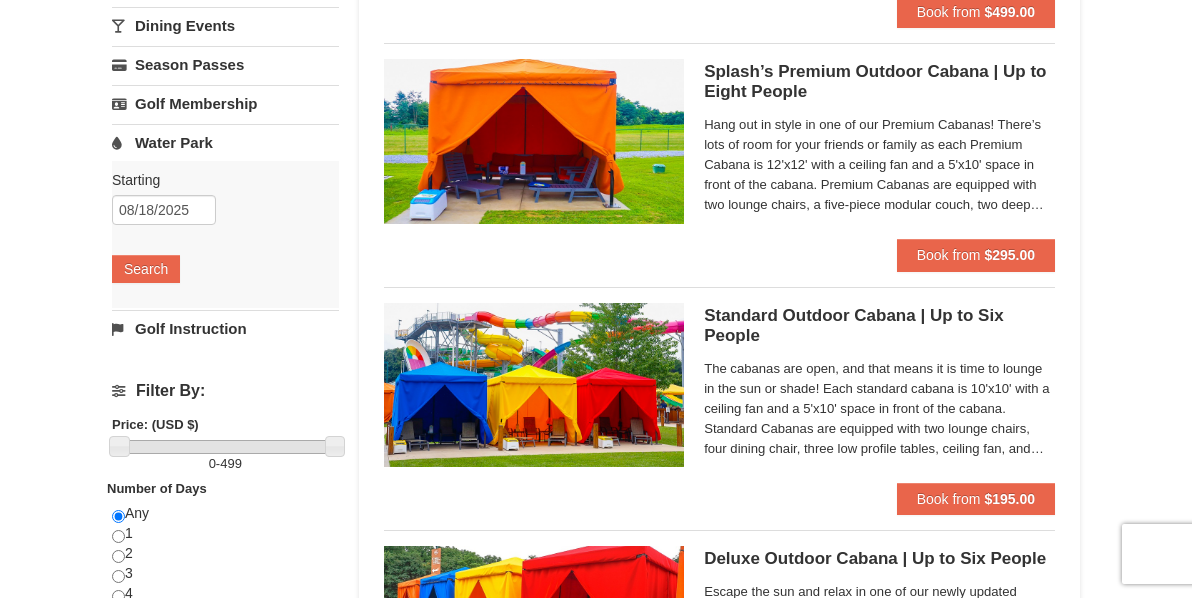 click at bounding box center (534, 141) 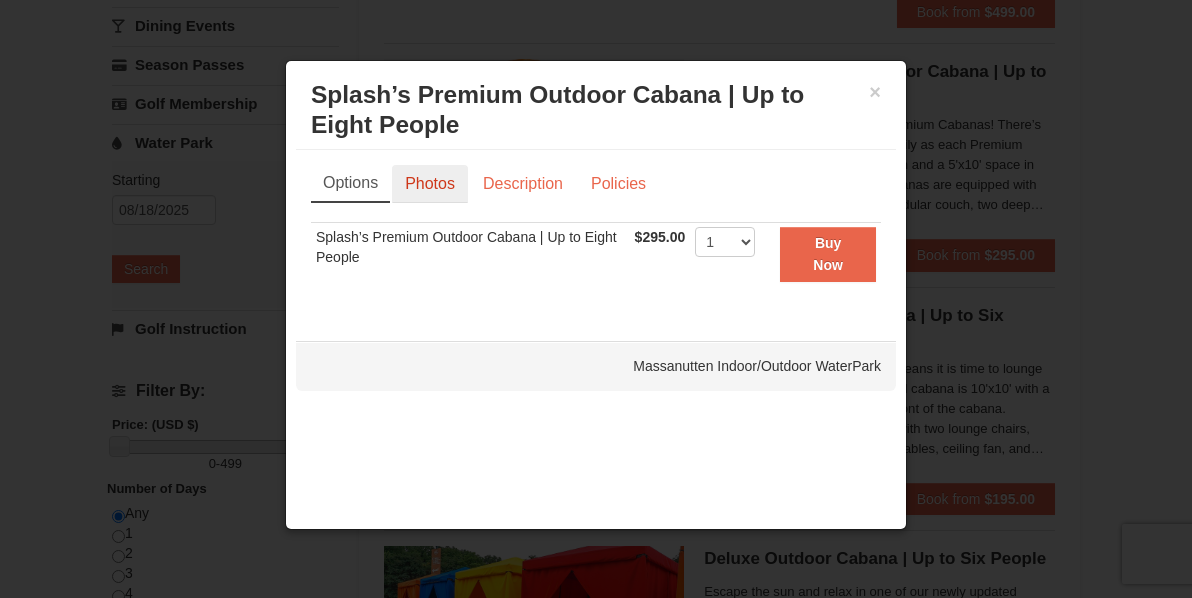 click on "Photos" at bounding box center (430, 184) 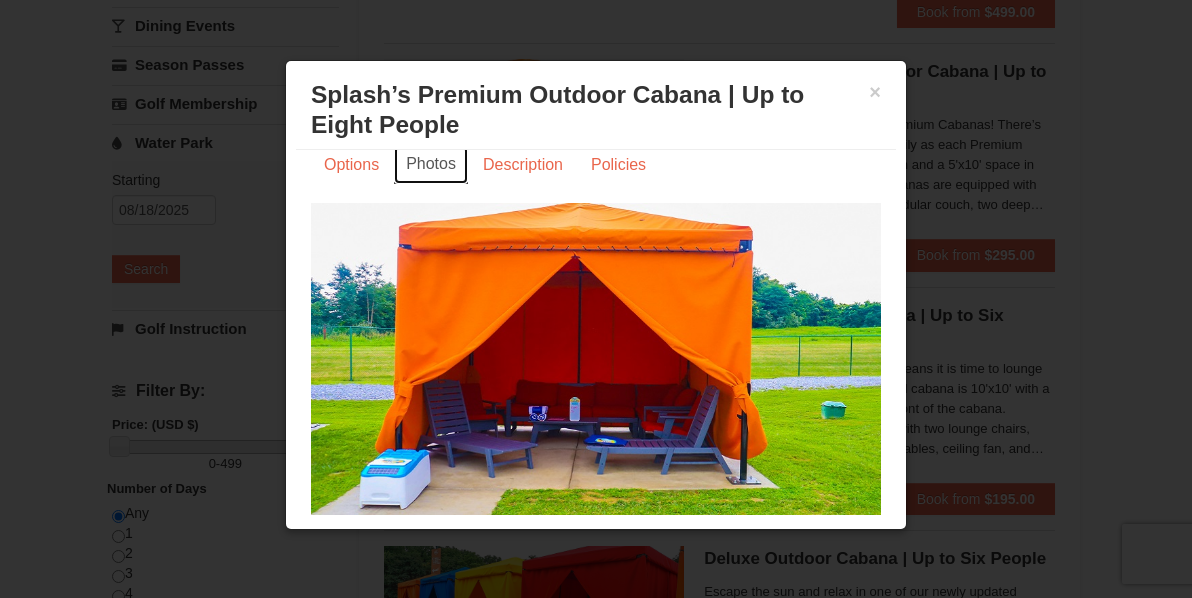 scroll, scrollTop: 37, scrollLeft: 0, axis: vertical 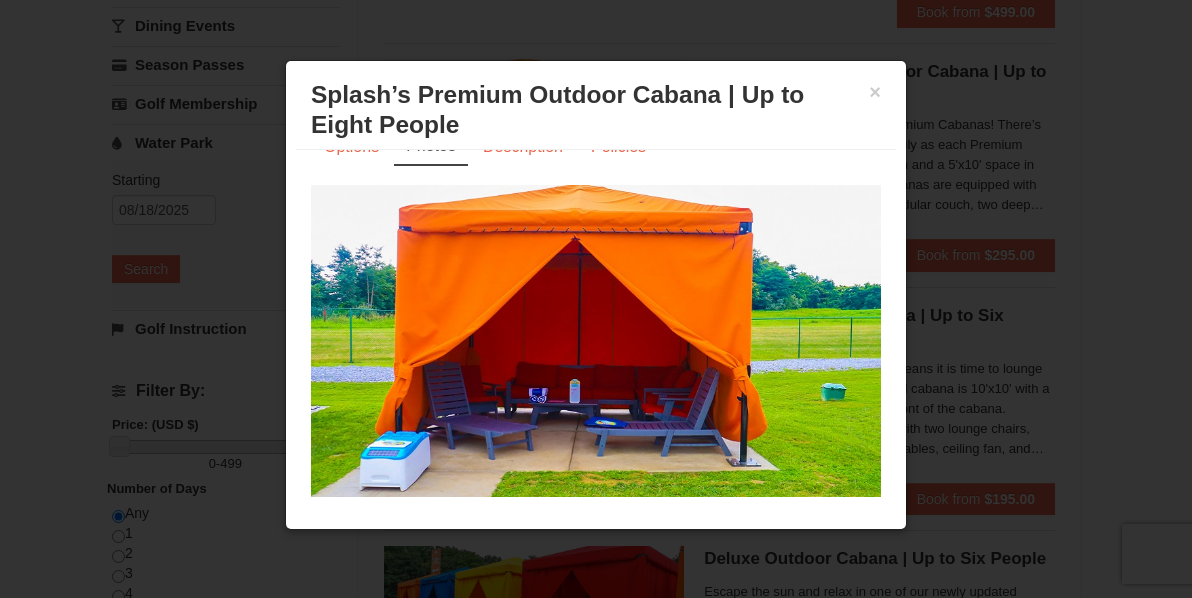click at bounding box center [596, 341] 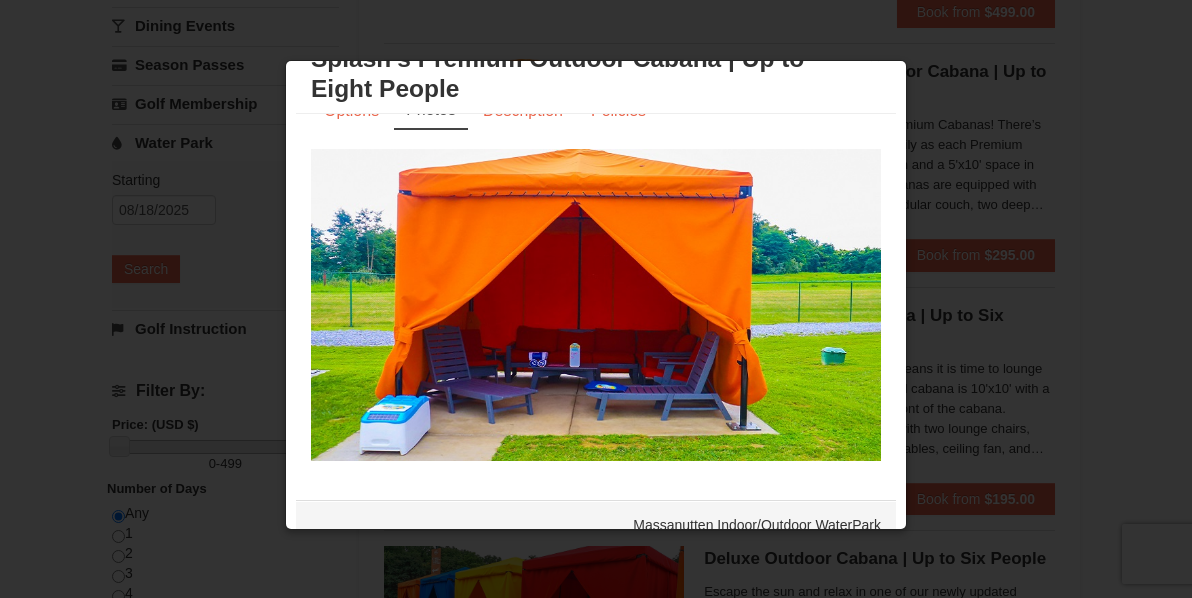scroll, scrollTop: 66, scrollLeft: 0, axis: vertical 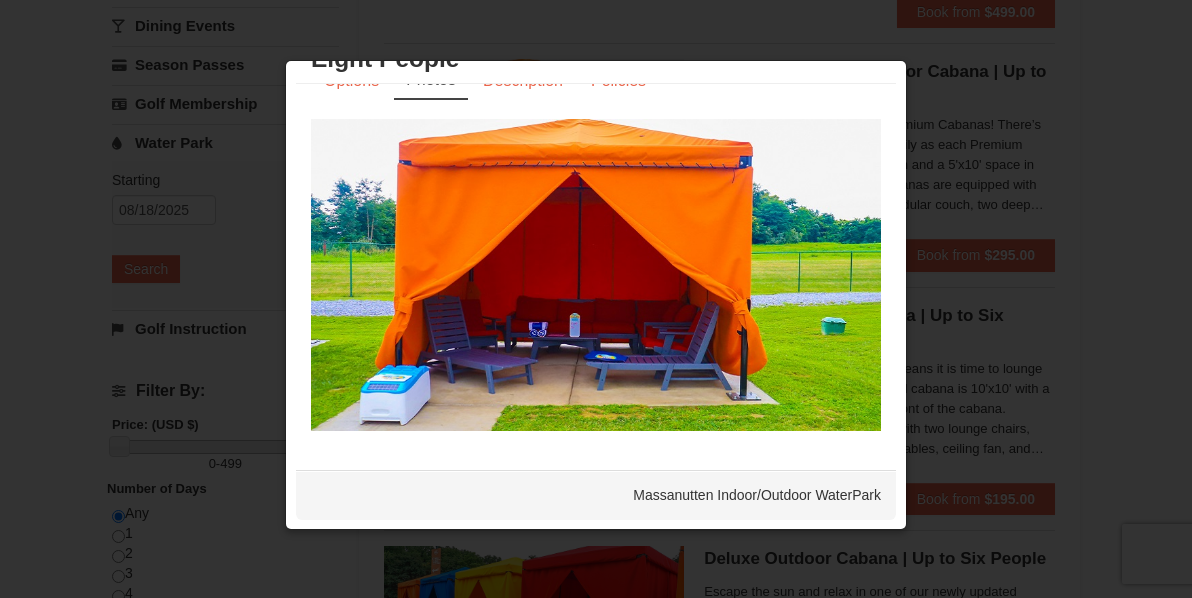 click at bounding box center (596, 299) 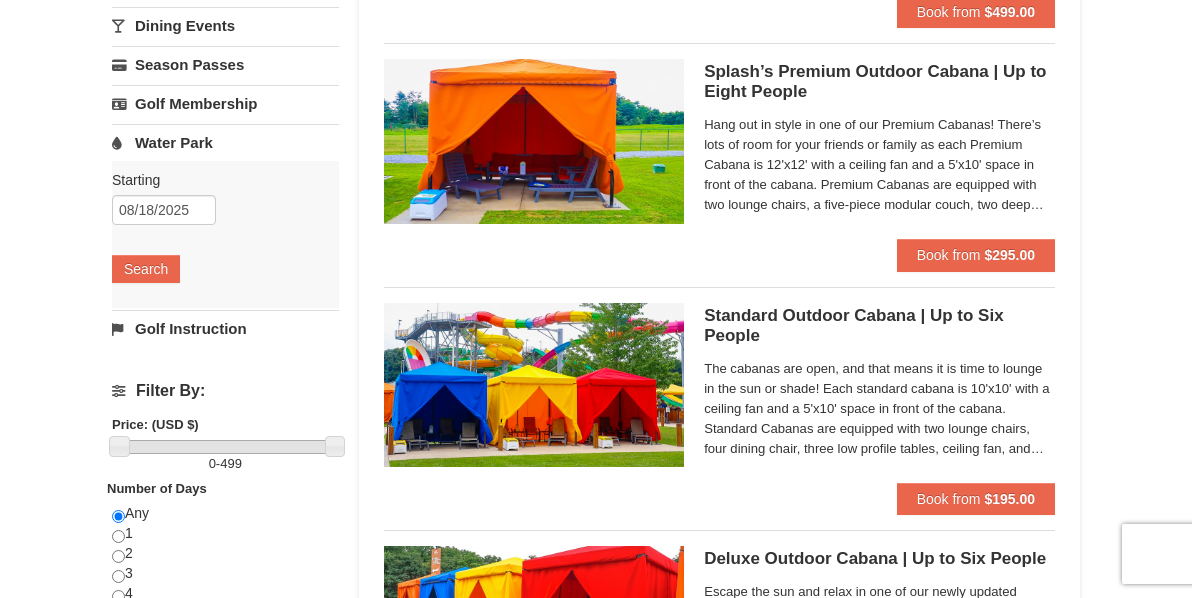 click at bounding box center (534, 385) 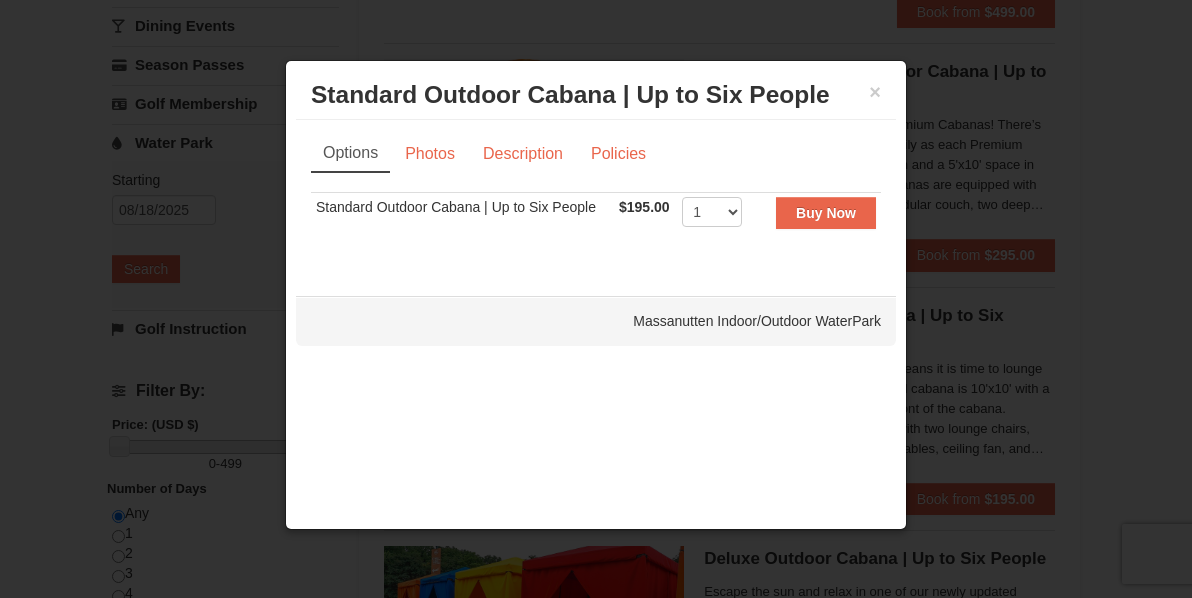 scroll, scrollTop: 0, scrollLeft: 0, axis: both 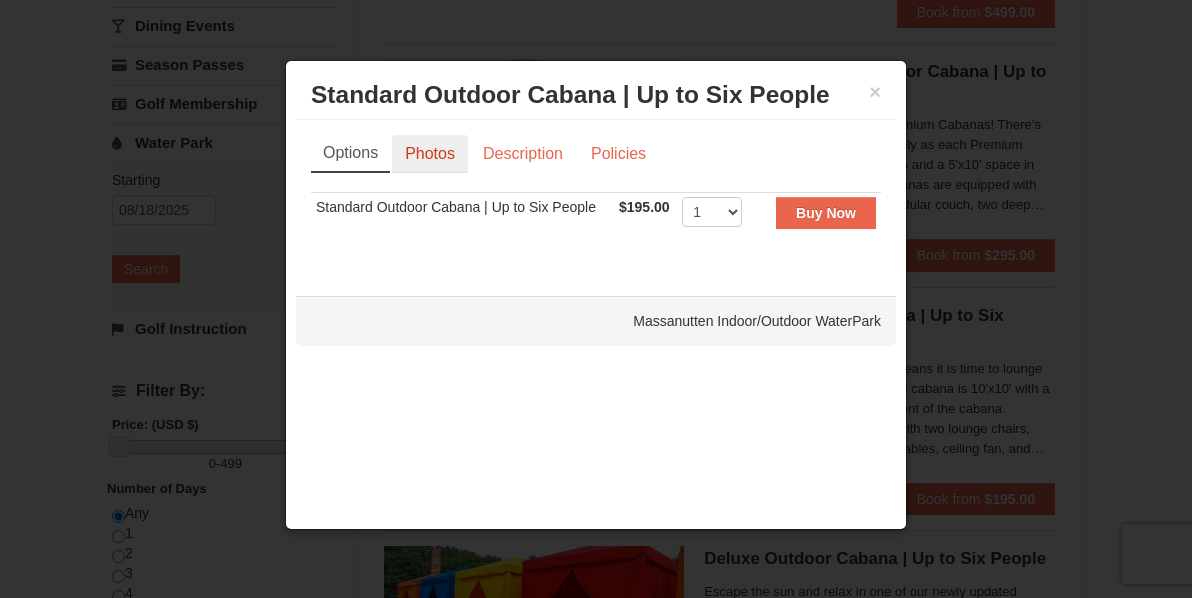 click on "Photos" at bounding box center (430, 154) 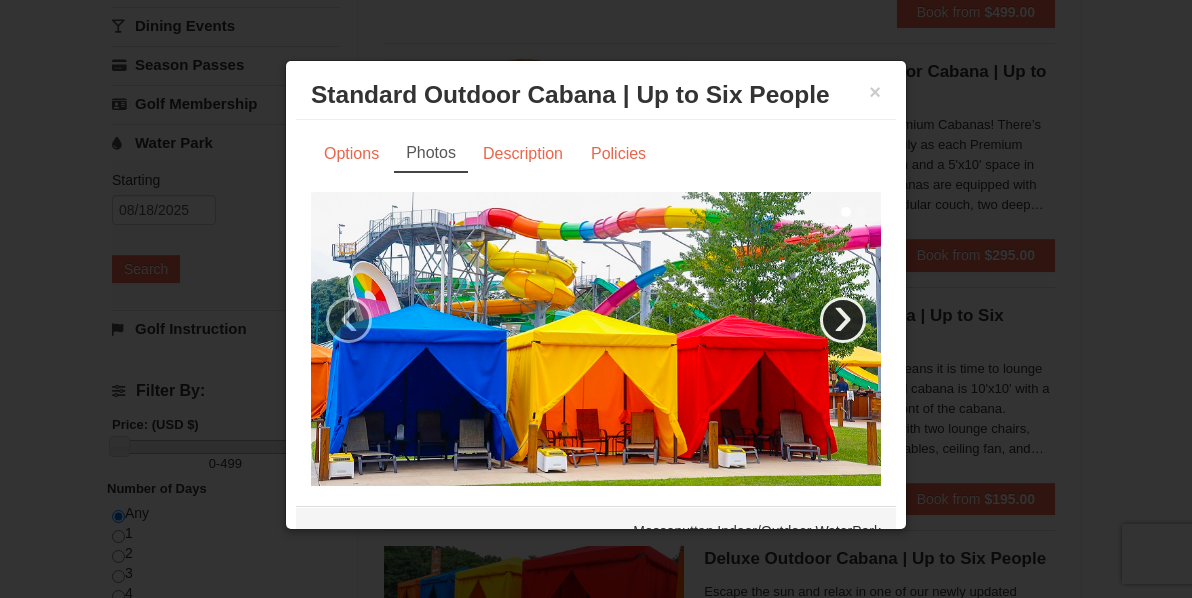 click on "›" at bounding box center [843, 320] 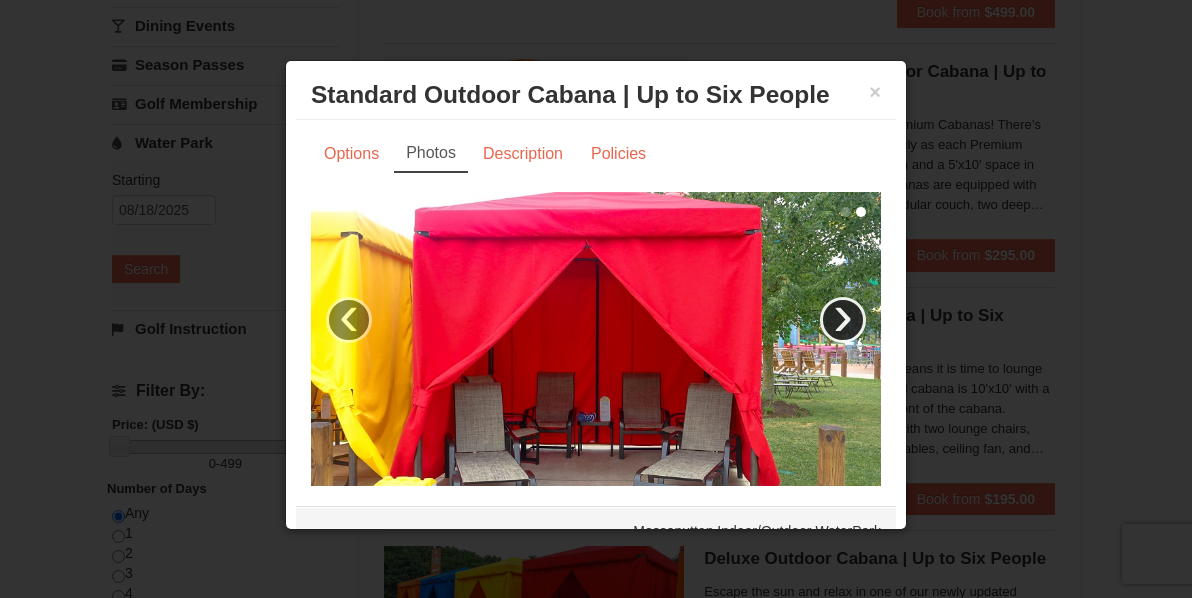 click on "›" at bounding box center (843, 320) 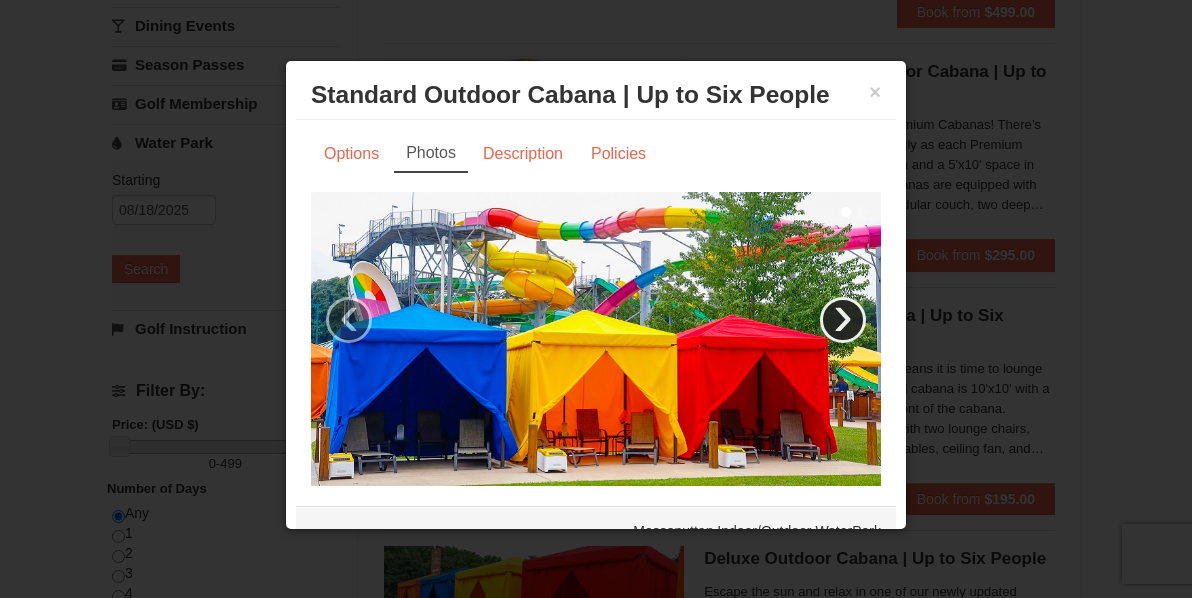 click on "›" at bounding box center (843, 320) 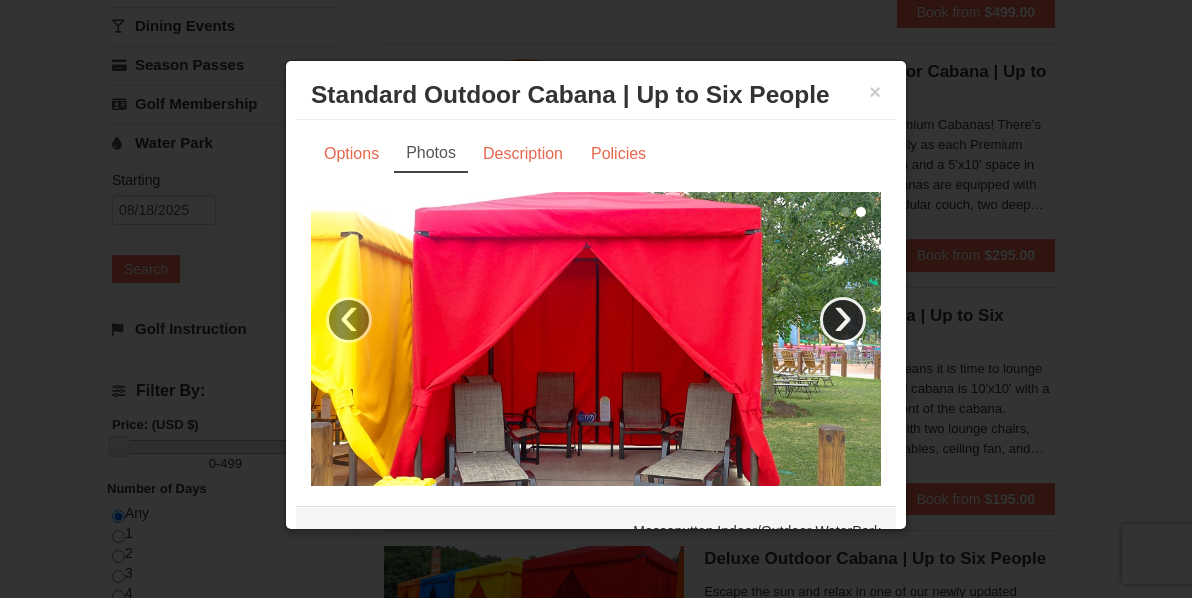 click on "›" at bounding box center (843, 320) 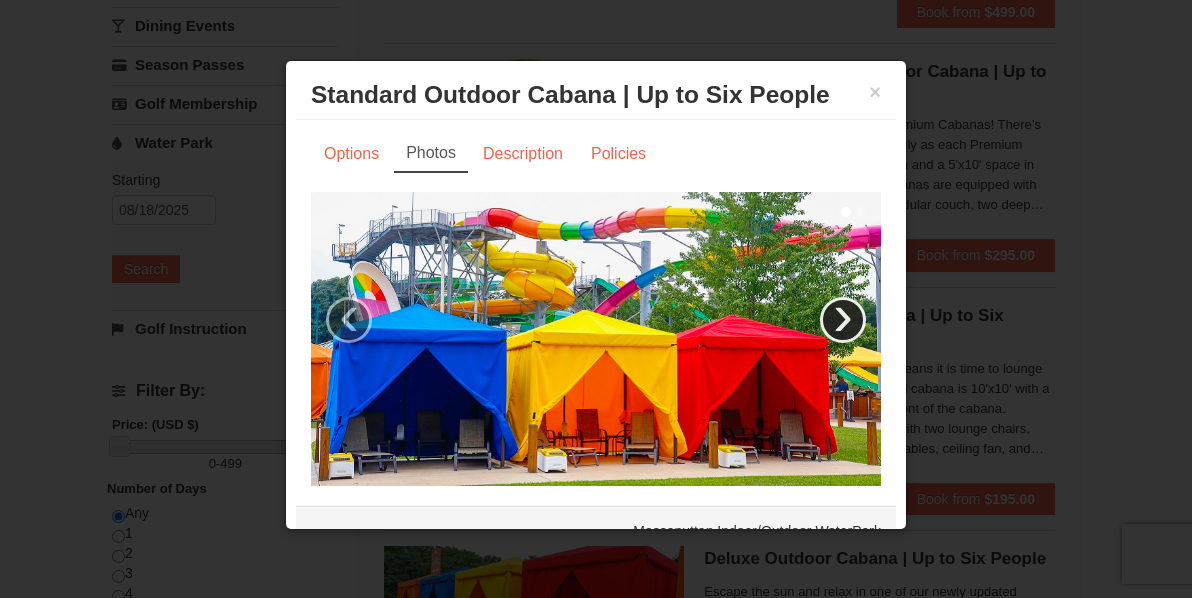 click on "›" at bounding box center [843, 320] 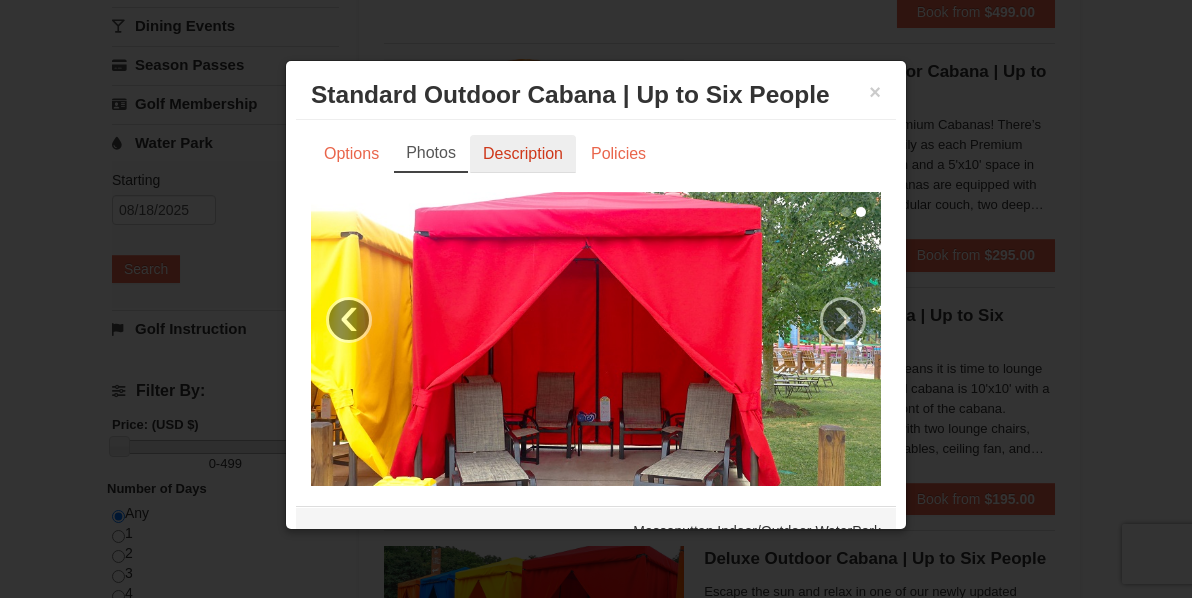 click on "Description" at bounding box center [523, 154] 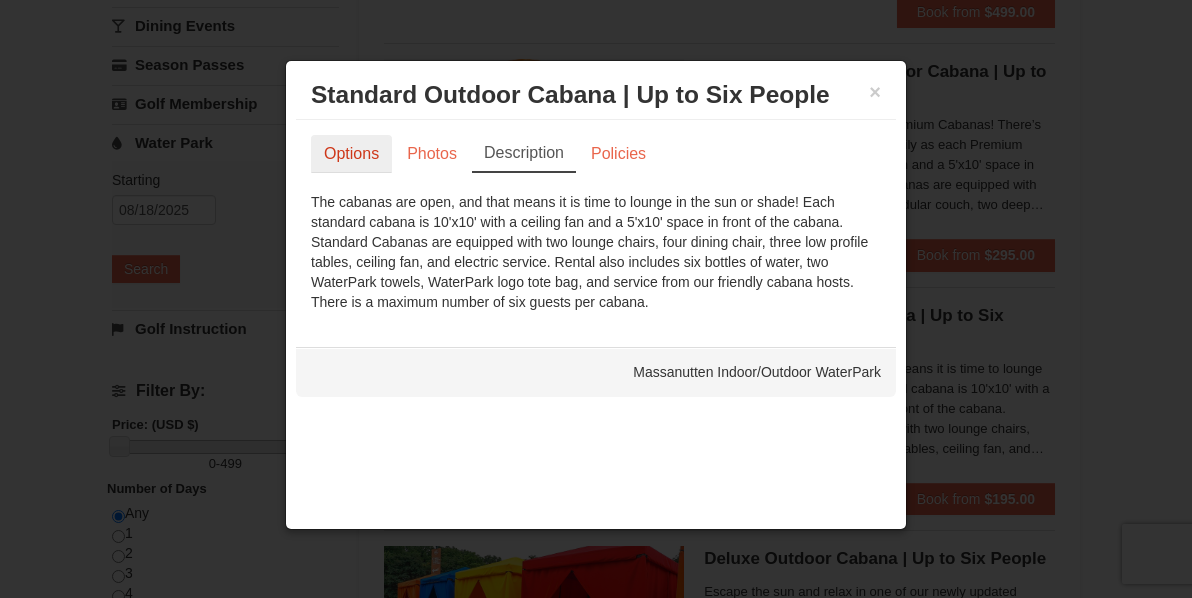 click on "Options" at bounding box center (351, 154) 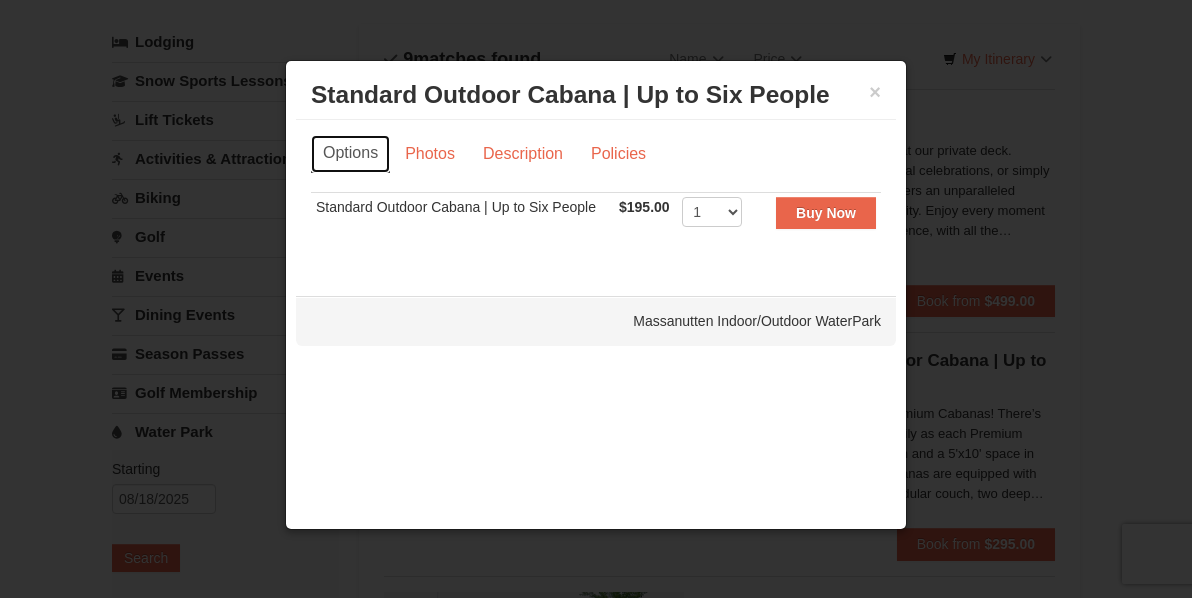 scroll, scrollTop: 100, scrollLeft: 0, axis: vertical 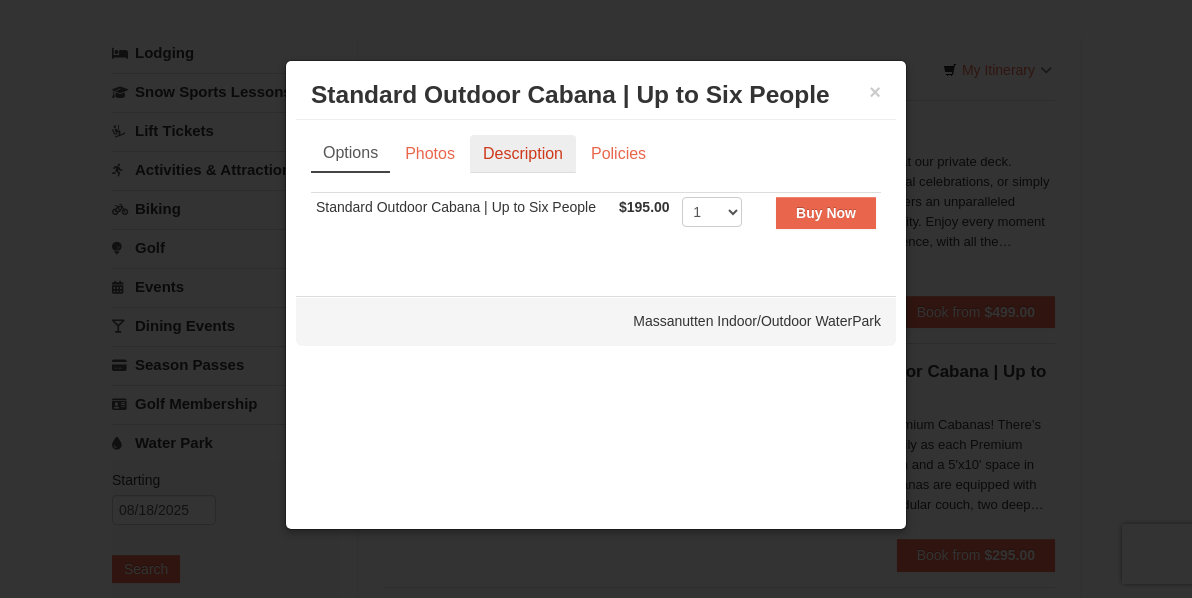 click on "Description" at bounding box center [523, 154] 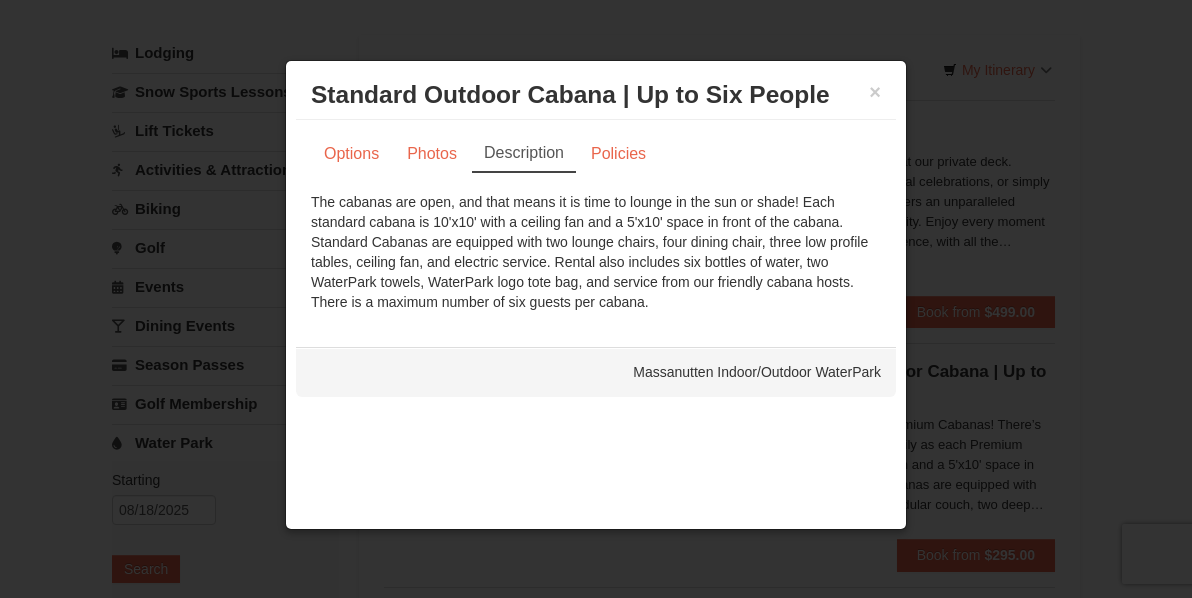 click on "The cabanas are open, and that means it is time to lounge in the sun or shade! Each standard cabana is 10'x10' with a ceiling fan and a 5'x10' space in front of the cabana. Standard Cabanas are equipped with two lounge chairs, four dining chair, three low profile tables, ceiling fan, and electric service. Rental also includes six bottles of water, two WaterPark towels, WaterPark logo tote bag, and service from our friendly cabana hosts. There is a maximum number of six guests per cabana." at bounding box center (596, 252) 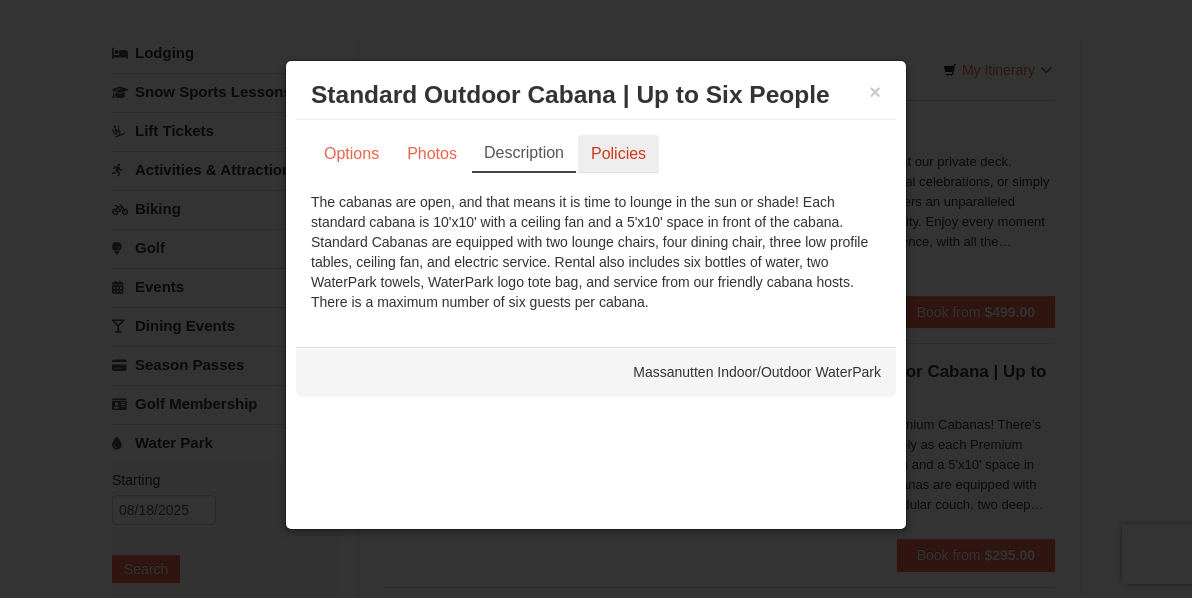 click on "Policies" at bounding box center (618, 154) 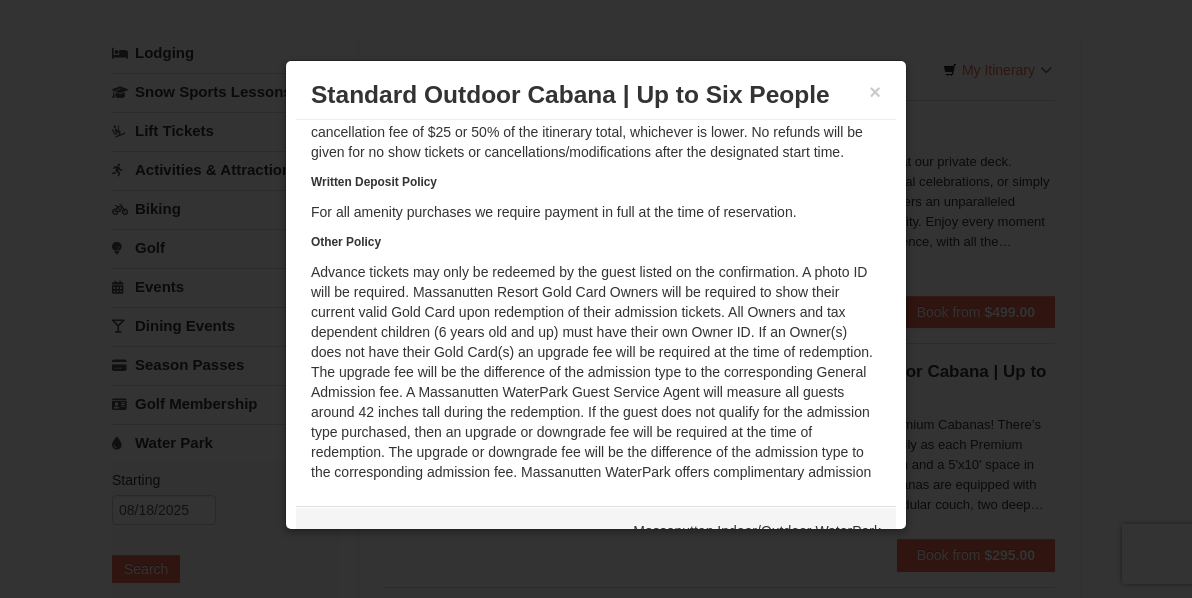 scroll, scrollTop: 200, scrollLeft: 0, axis: vertical 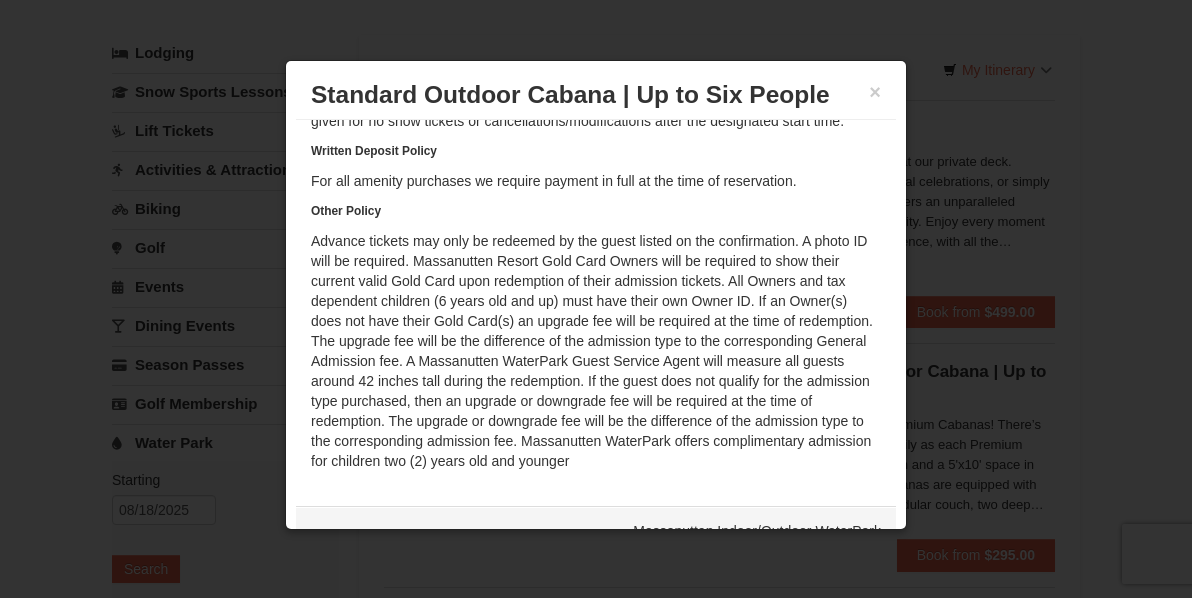 click on "Written Cancellation Policy
Cancellation and modifications can be made, as availability allows, without penalty up to 24 hours in advance. Cancellations within 24 hours of the activity date and time will incur a cancellation fee of $25 or 50% of the itinerary total, whichever is lower. No refunds will be given for no show tickets or cancellations/modifications after the designated start time.                          Written Deposit Policy
For all amenity purchases we require payment in full at the time of reservation.                         Other Policy" at bounding box center (596, 246) 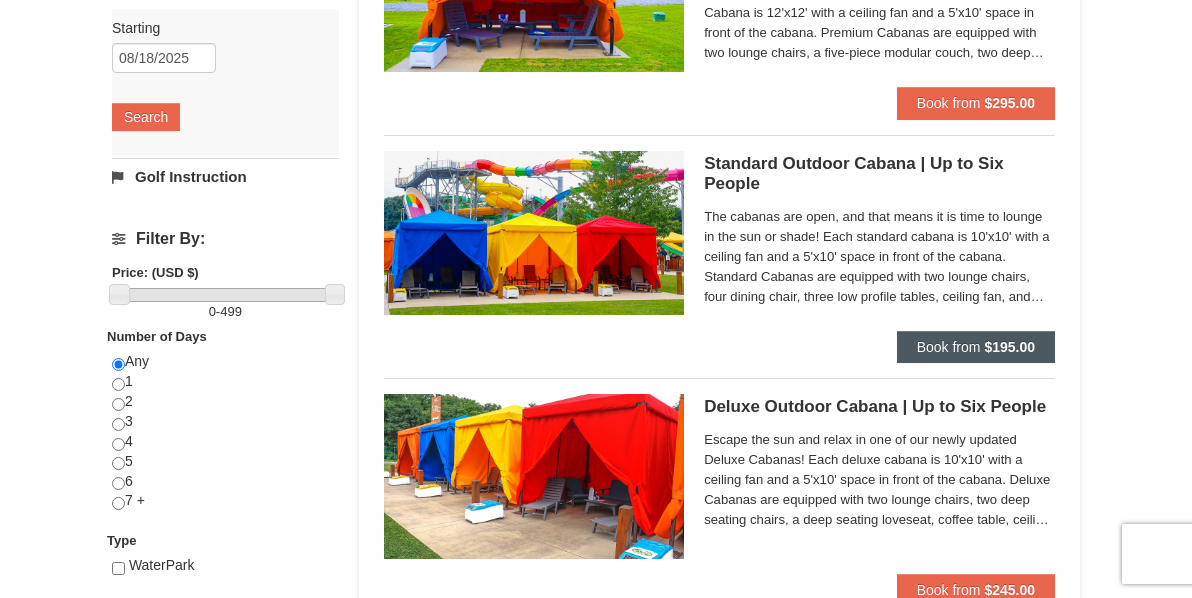 scroll, scrollTop: 600, scrollLeft: 0, axis: vertical 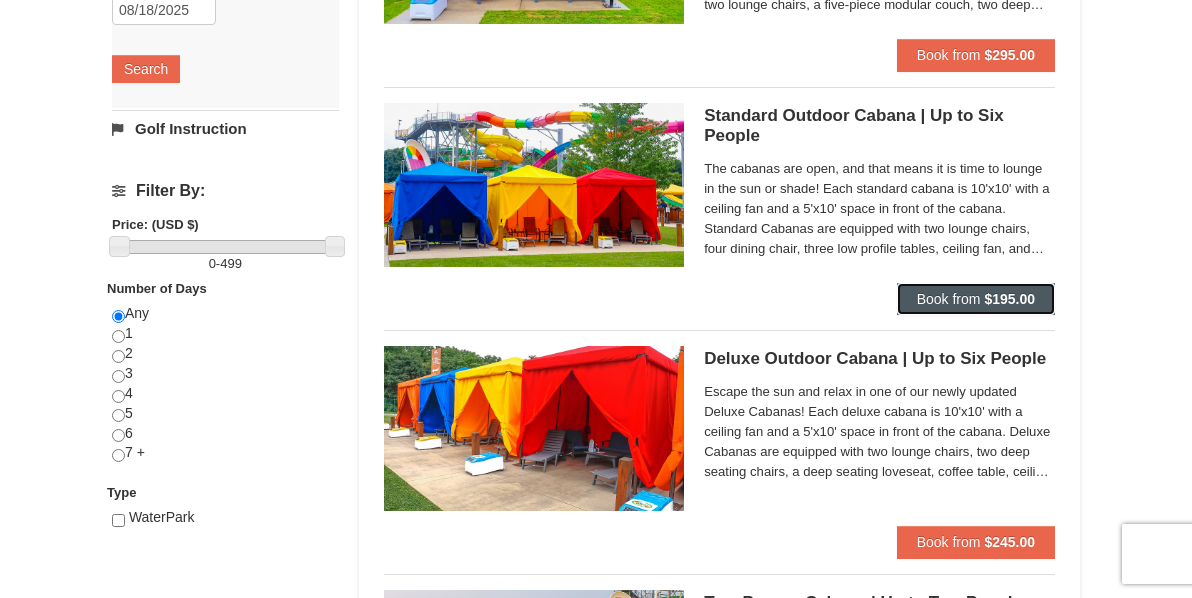 click on "$195.00" at bounding box center (1009, 299) 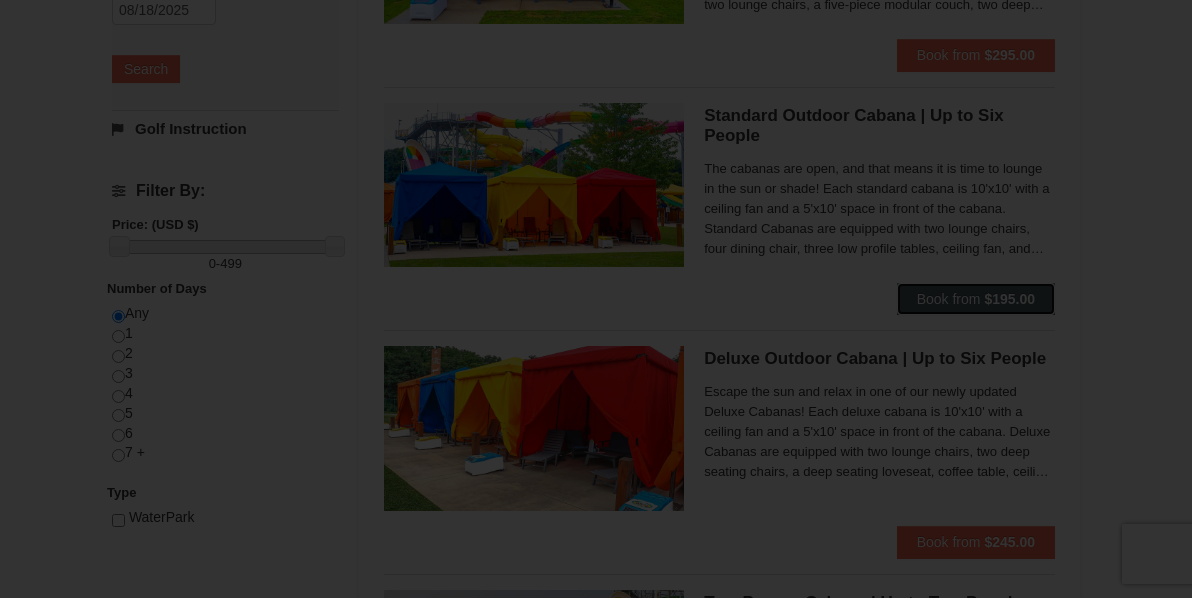 scroll, scrollTop: 0, scrollLeft: 0, axis: both 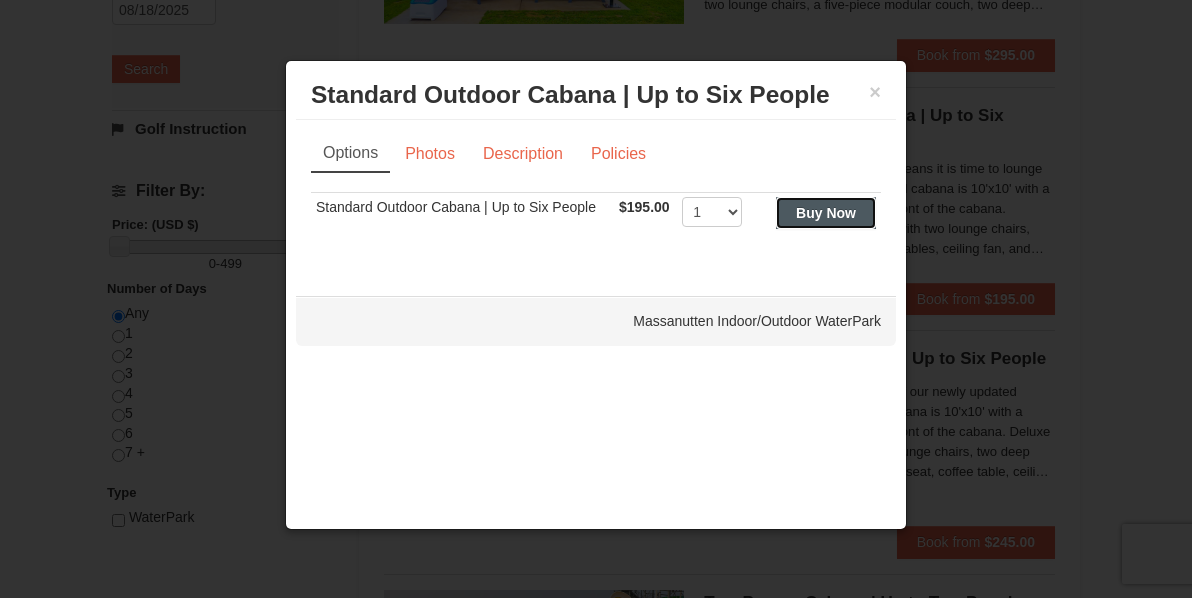 click on "Buy Now" at bounding box center [826, 213] 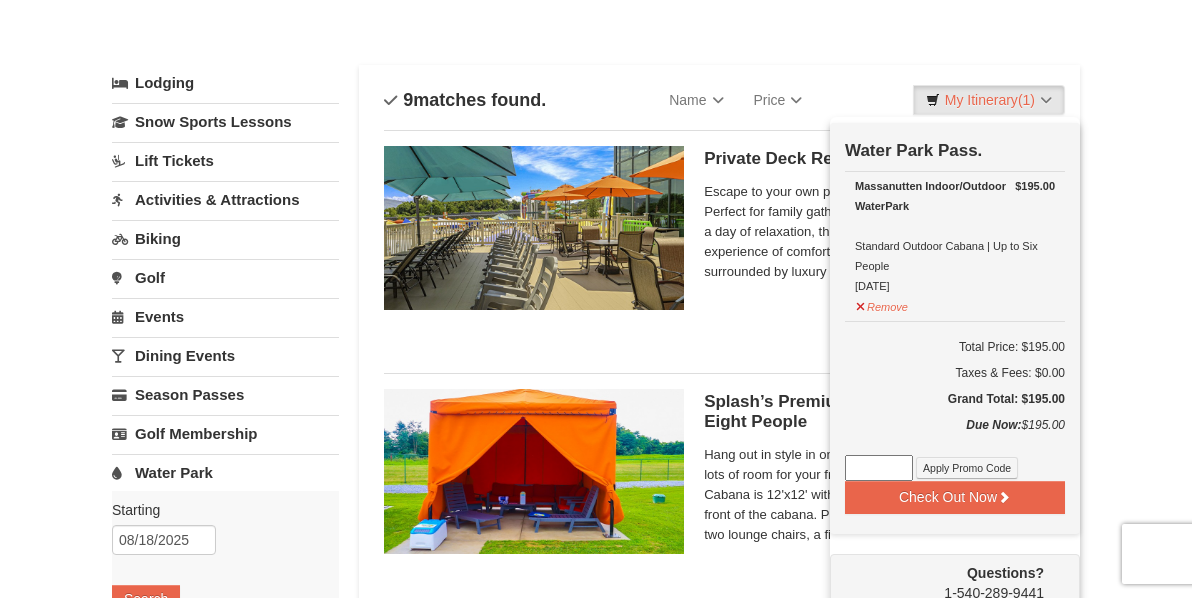 scroll, scrollTop: 106, scrollLeft: 0, axis: vertical 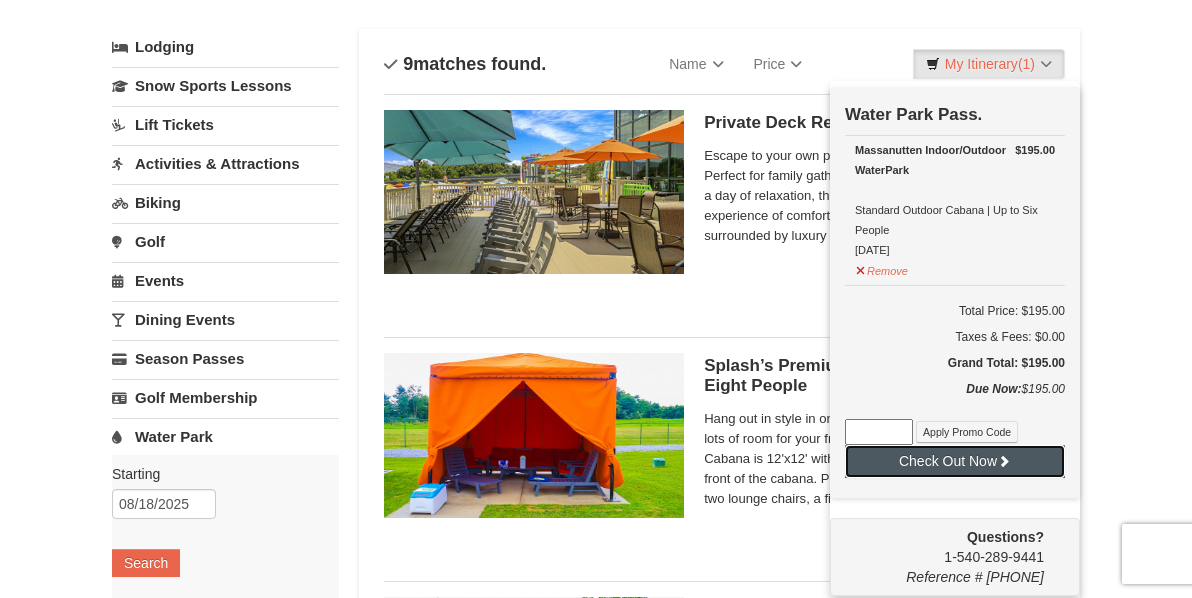 click on "Check Out Now" at bounding box center (955, 461) 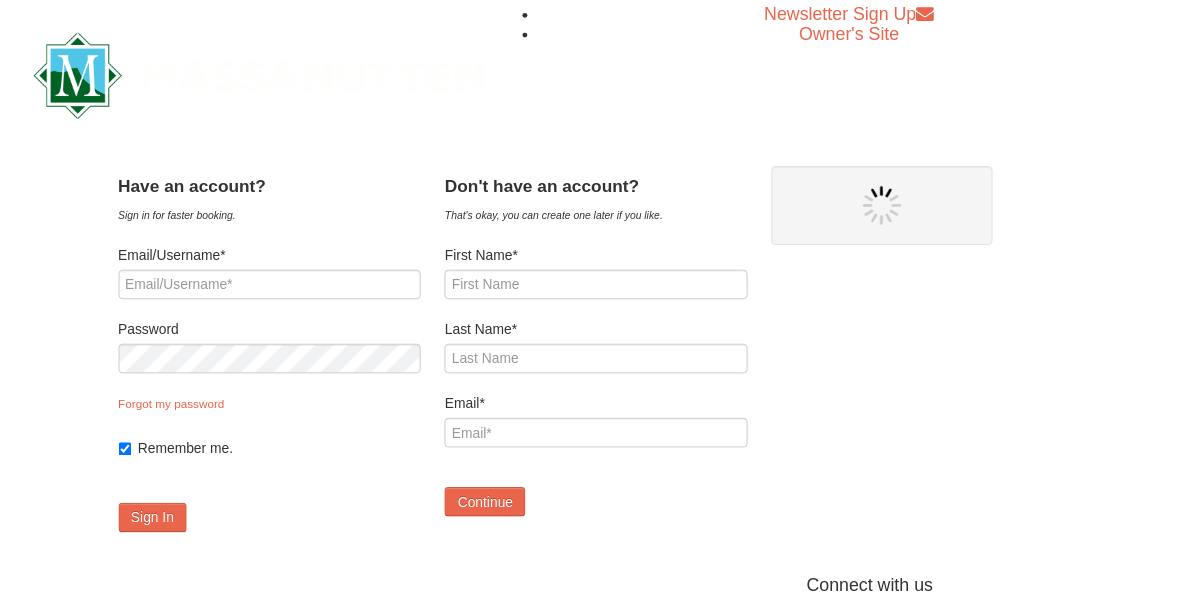 scroll, scrollTop: 0, scrollLeft: 0, axis: both 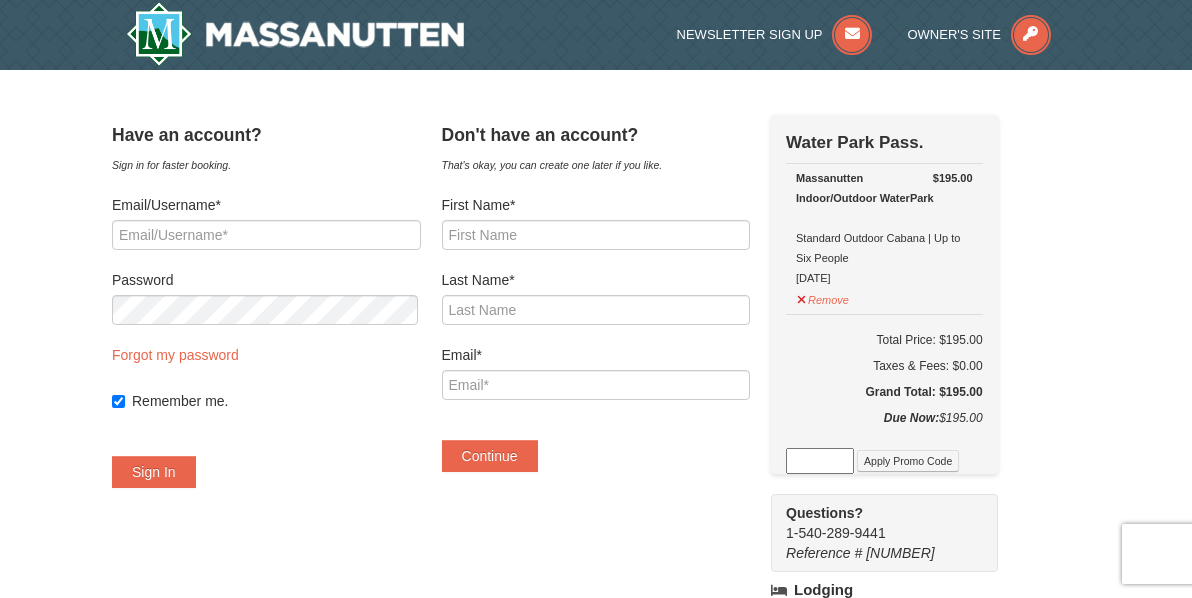 click on "Have an account?
Sign in for faster booking.
Email/Username*
Password
Forgot my password
Remember me.
Sign In" at bounding box center (596, 586) 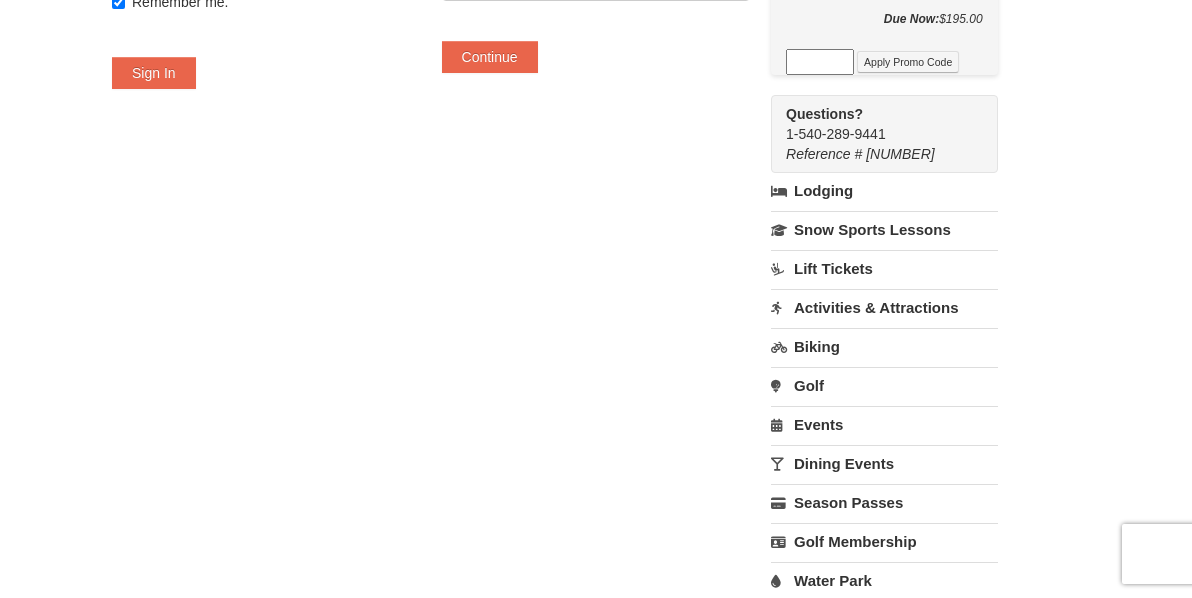 scroll, scrollTop: 0, scrollLeft: 0, axis: both 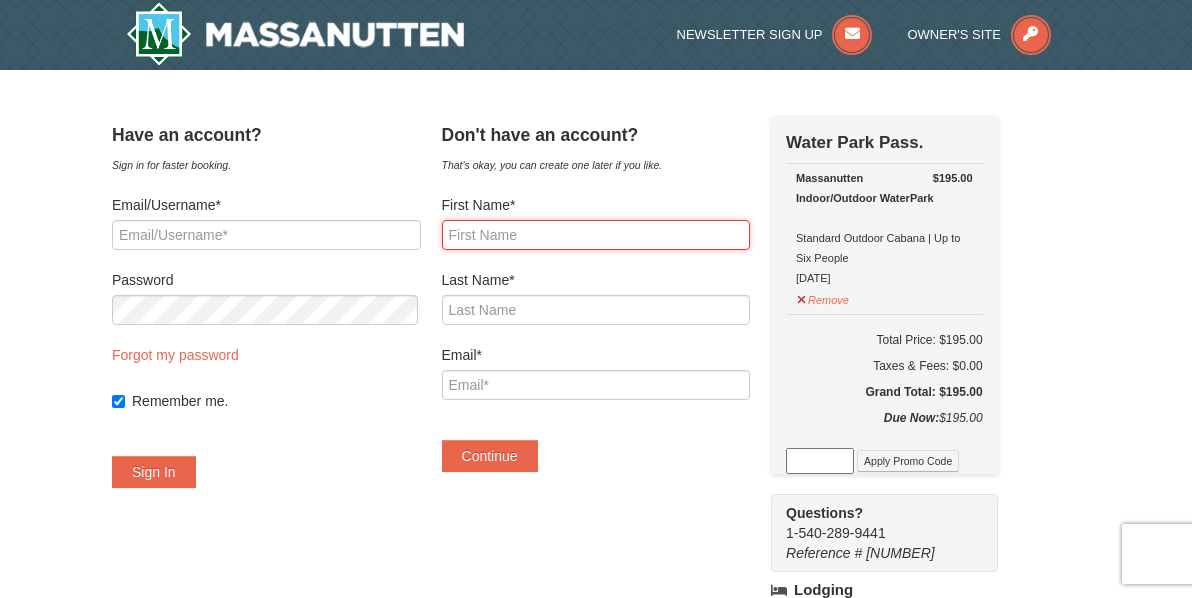 click on "First Name*" at bounding box center (596, 235) 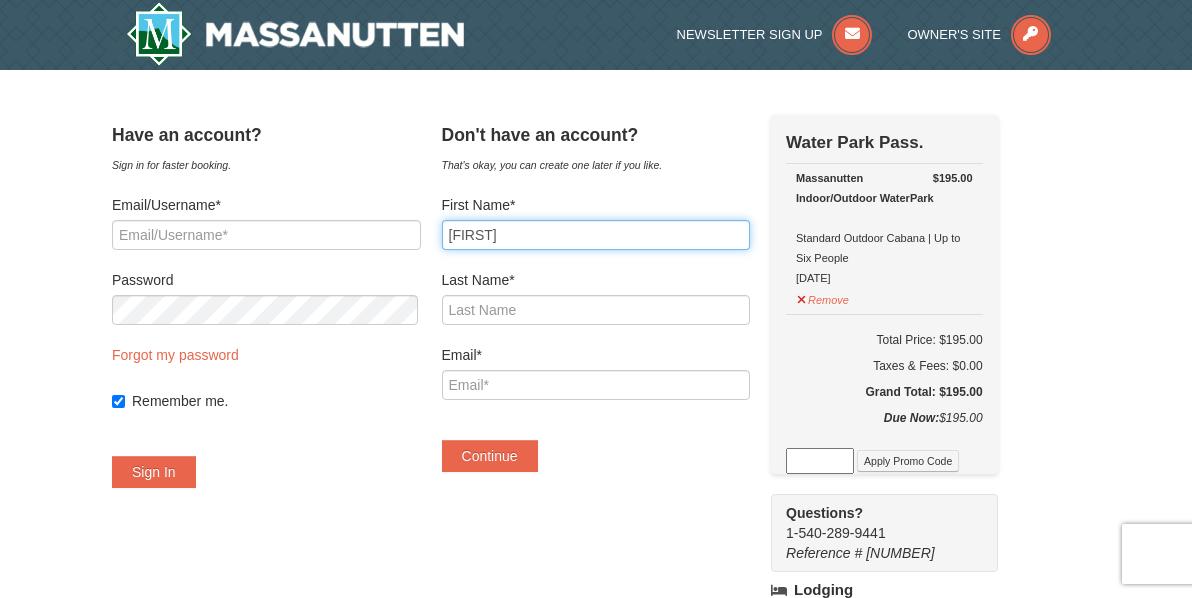 type on "Jessica" 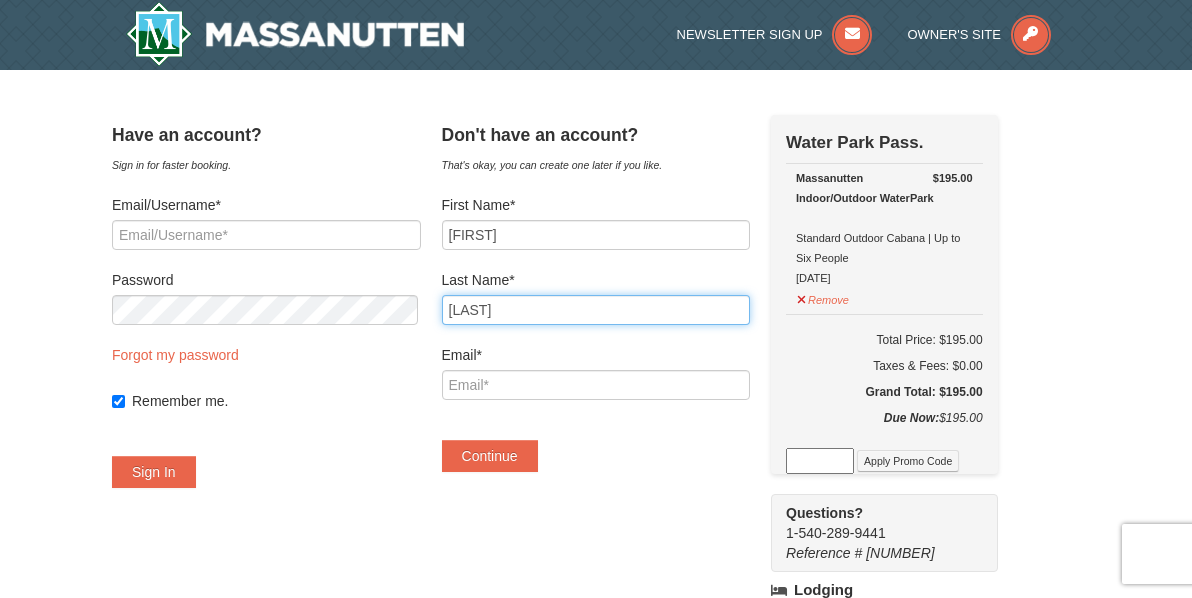 type on "Mejia" 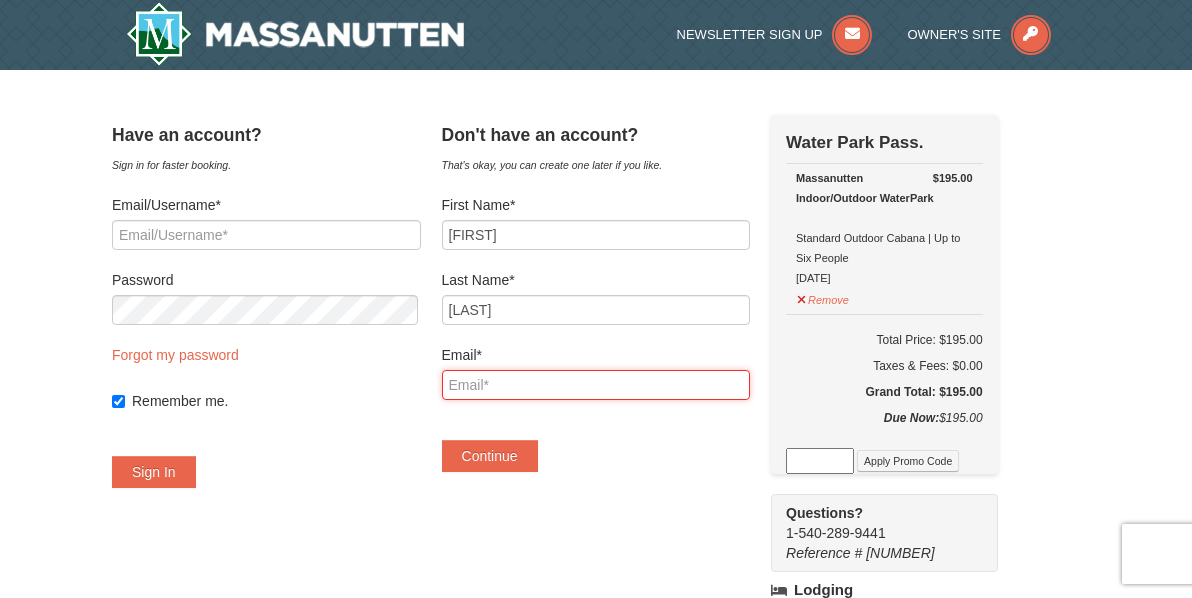 type on "j" 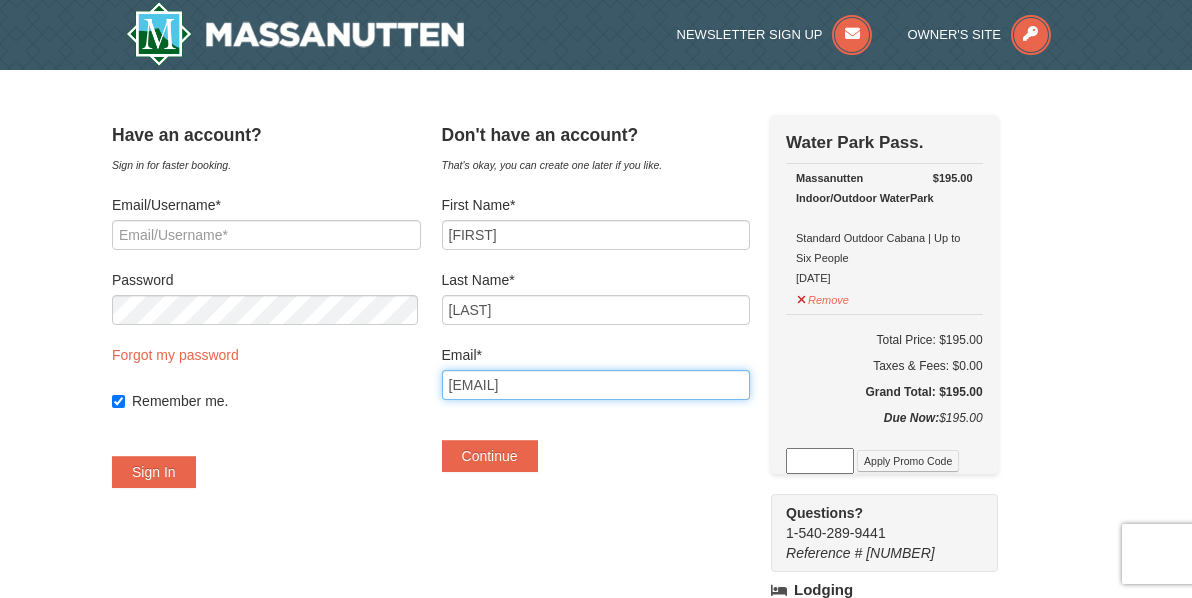 type on "jmejia040218@gmail.com" 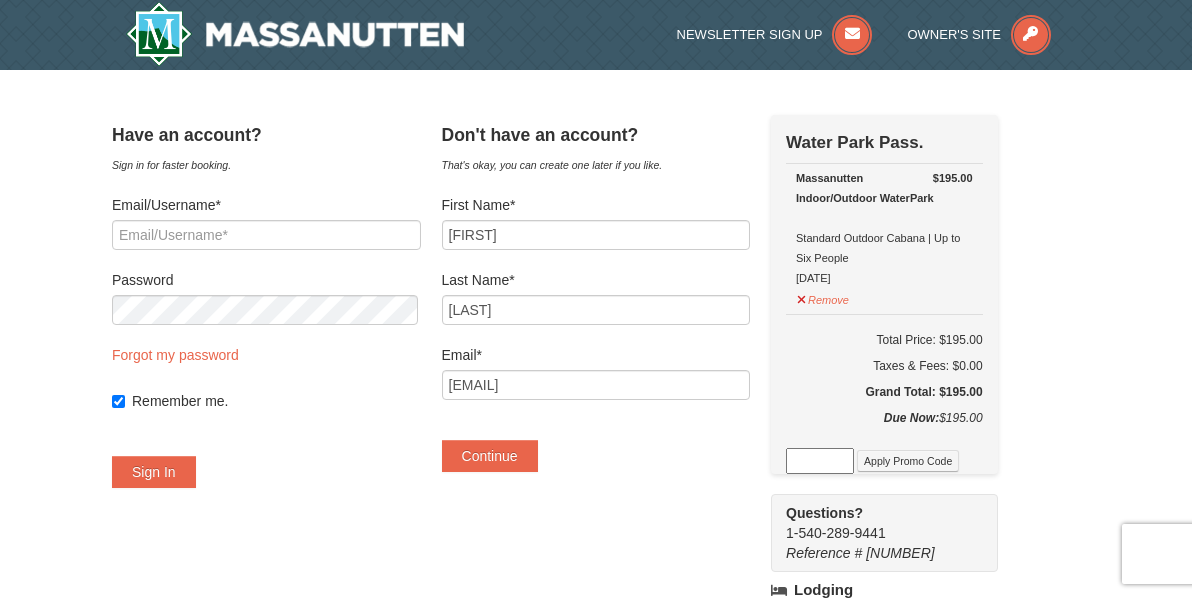 click on "Don't have an account?
That's okay, you can create one later if you like.
First Name*
Jessica
Last Name*
Mejia
Email*
jmejia040218@gmail.com
Continue
×
Email already registered.
There is an account registered with that email address.
Sign In.
Reset password.
Continue as guest." at bounding box center [596, 303] 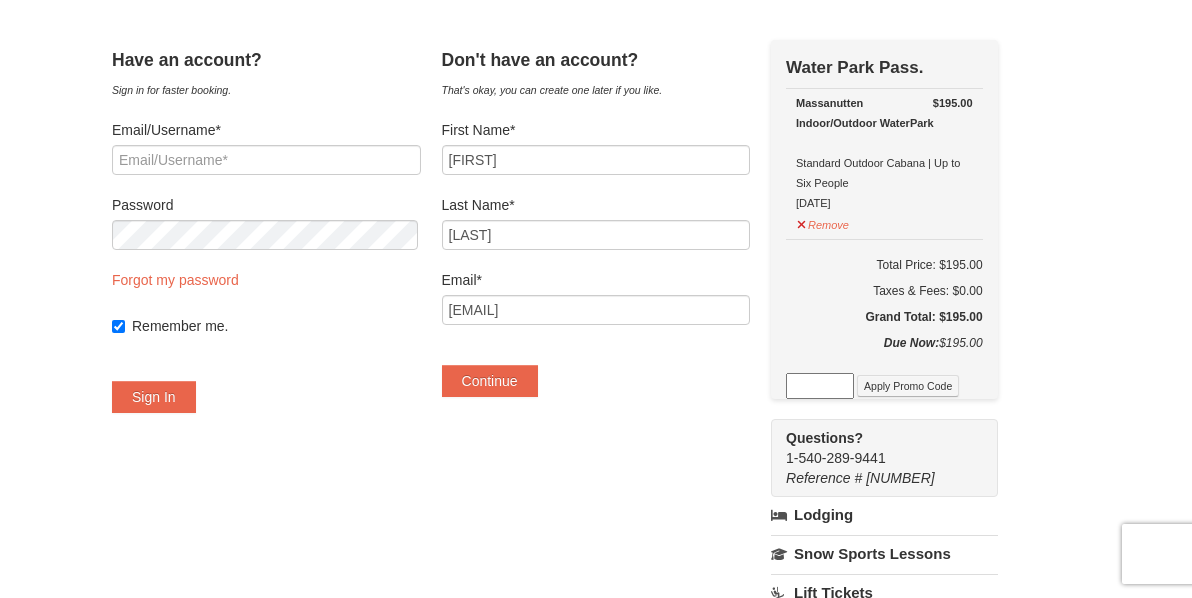 scroll, scrollTop: 0, scrollLeft: 0, axis: both 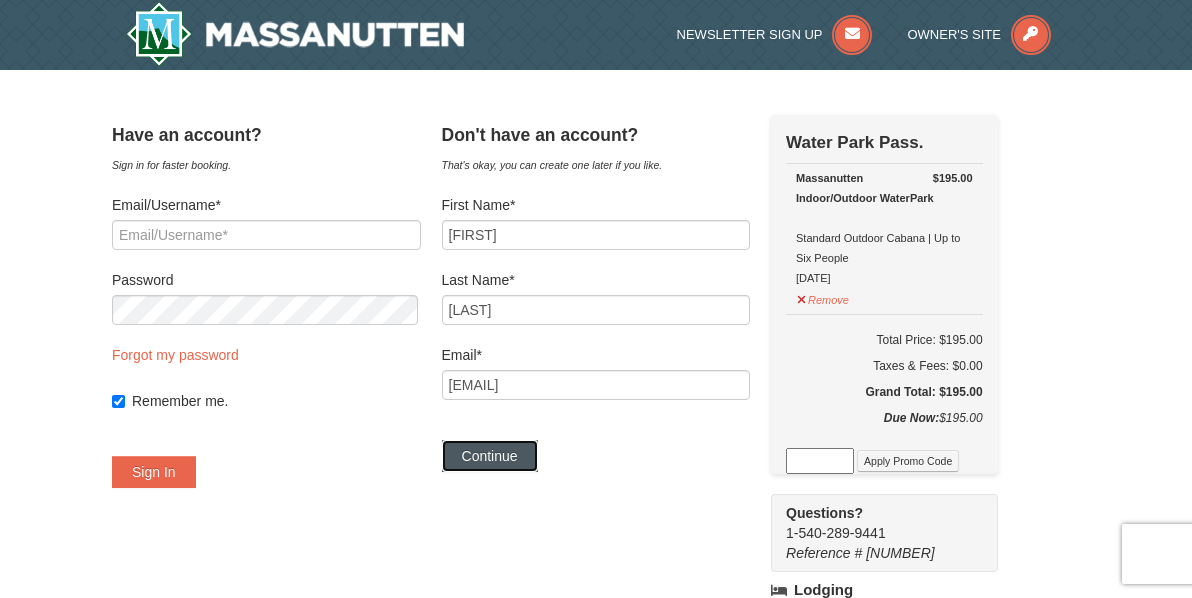 click on "Continue" at bounding box center (490, 456) 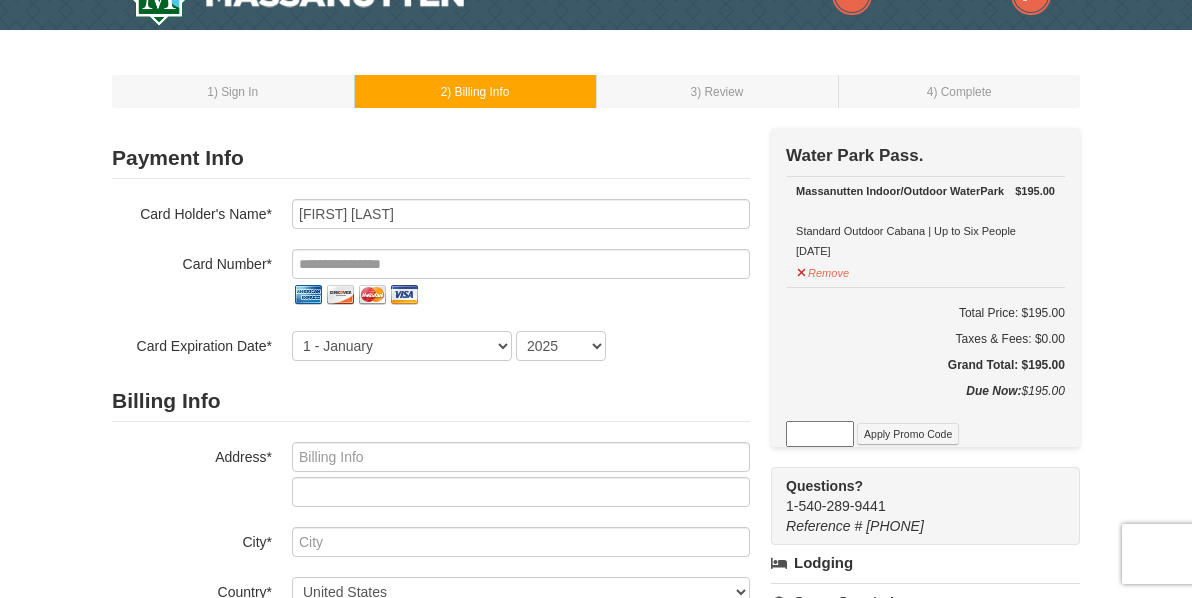 scroll, scrollTop: 0, scrollLeft: 0, axis: both 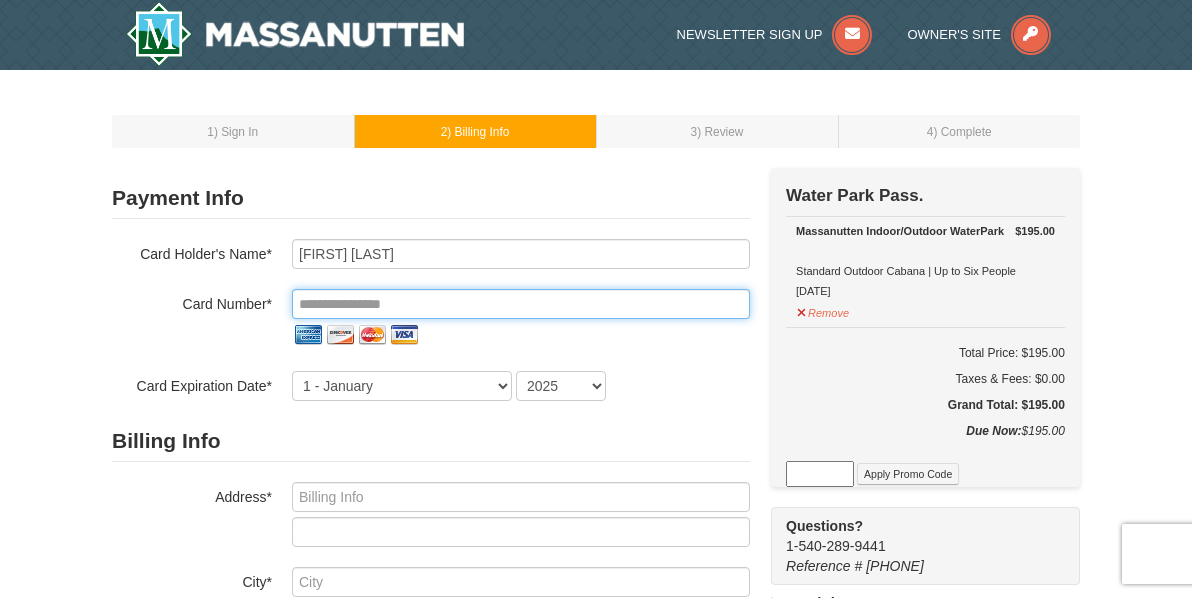 click at bounding box center (521, 304) 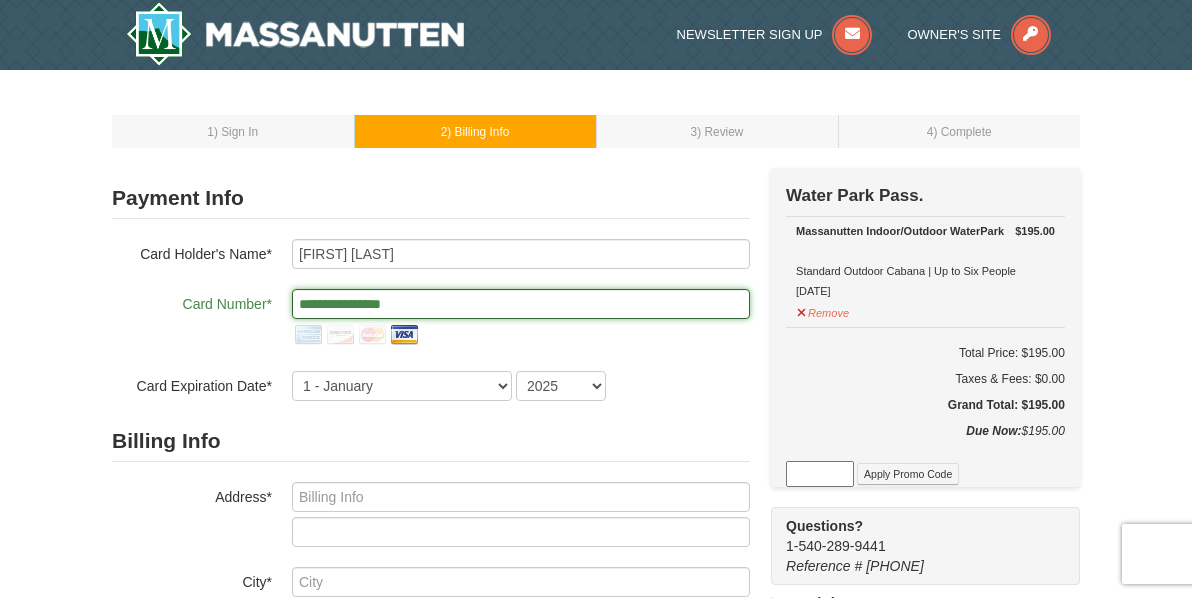 type on "**********" 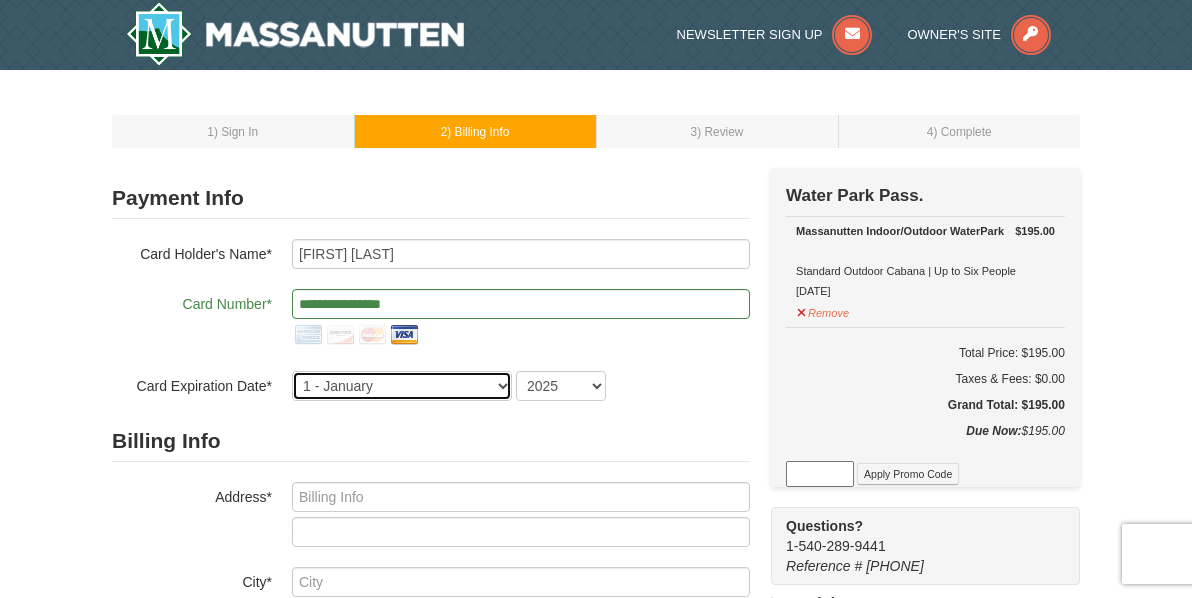 click on "1 - January 2 - February 3 - March 4 - April 5 - May 6 - June 7 - July 8 - August 9 - September 10 - October 11 - November 12 - December" at bounding box center [402, 386] 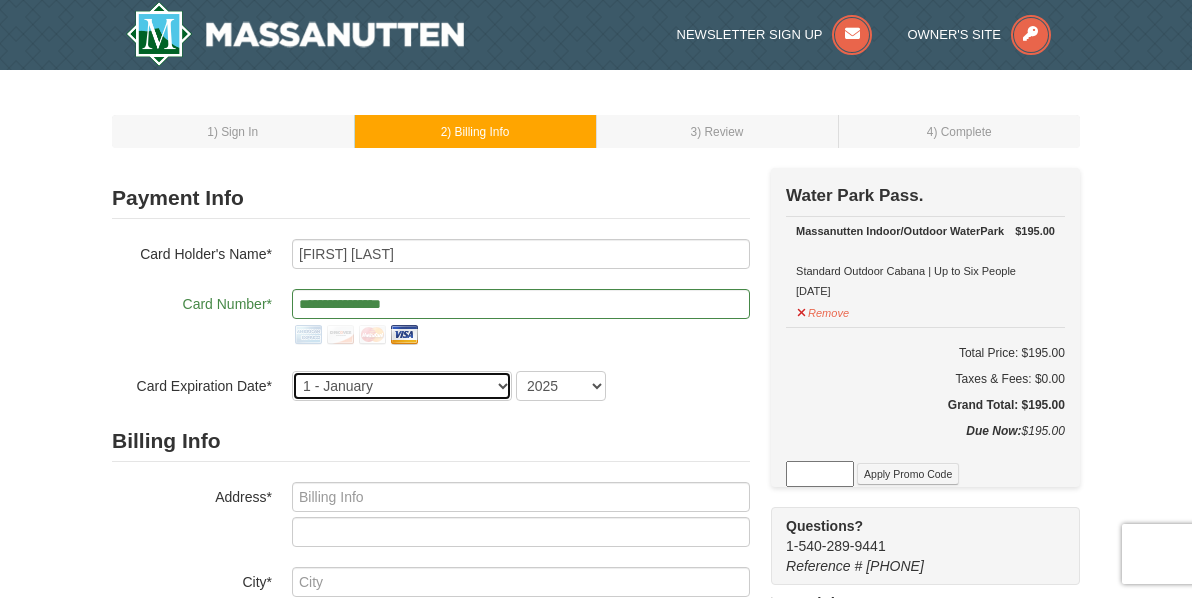 select on "2" 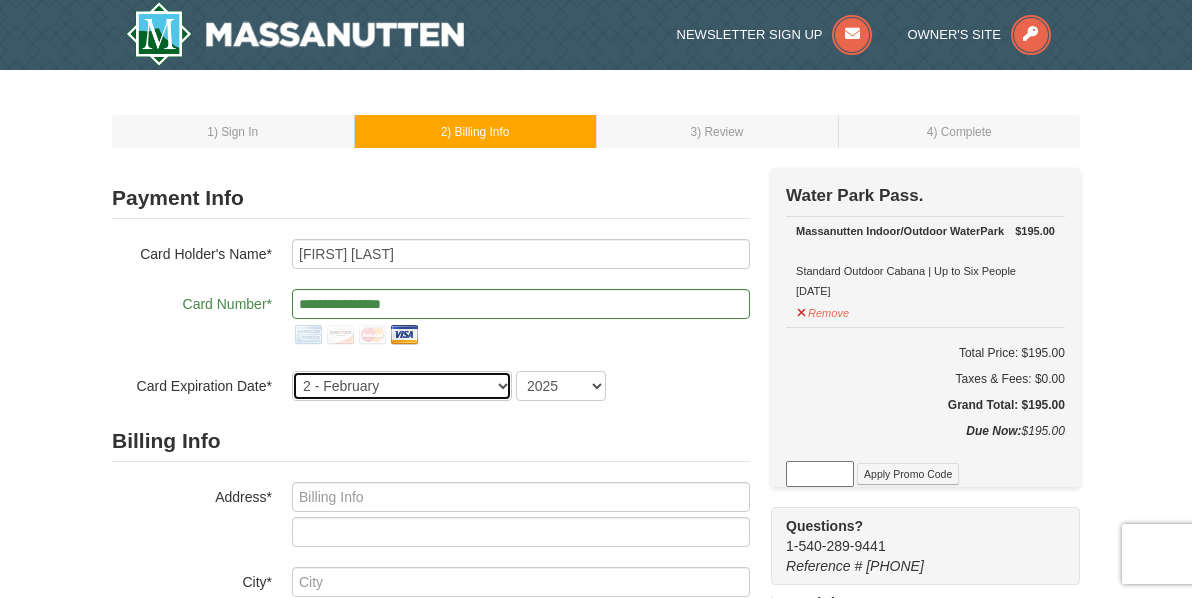 click on "1 - January 2 - February 3 - March 4 - April 5 - May 6 - June 7 - July 8 - August 9 - September 10 - October 11 - November 12 - December" at bounding box center (402, 386) 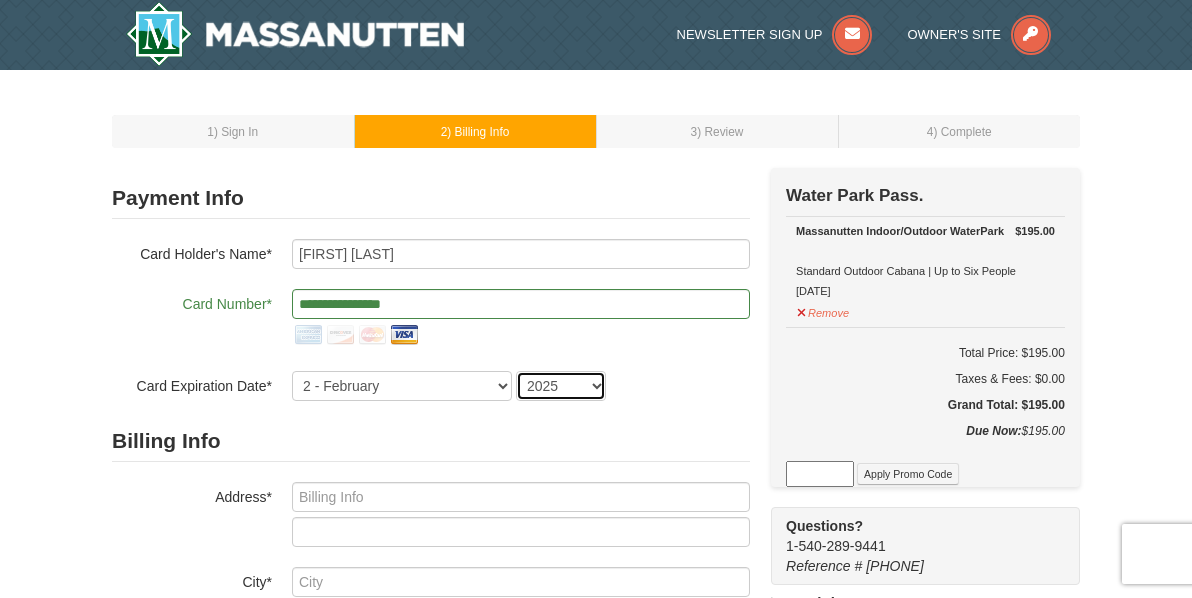 click on "2025 2026 2027 2028 2029 2030 2031 2032 2033 2034" at bounding box center (561, 386) 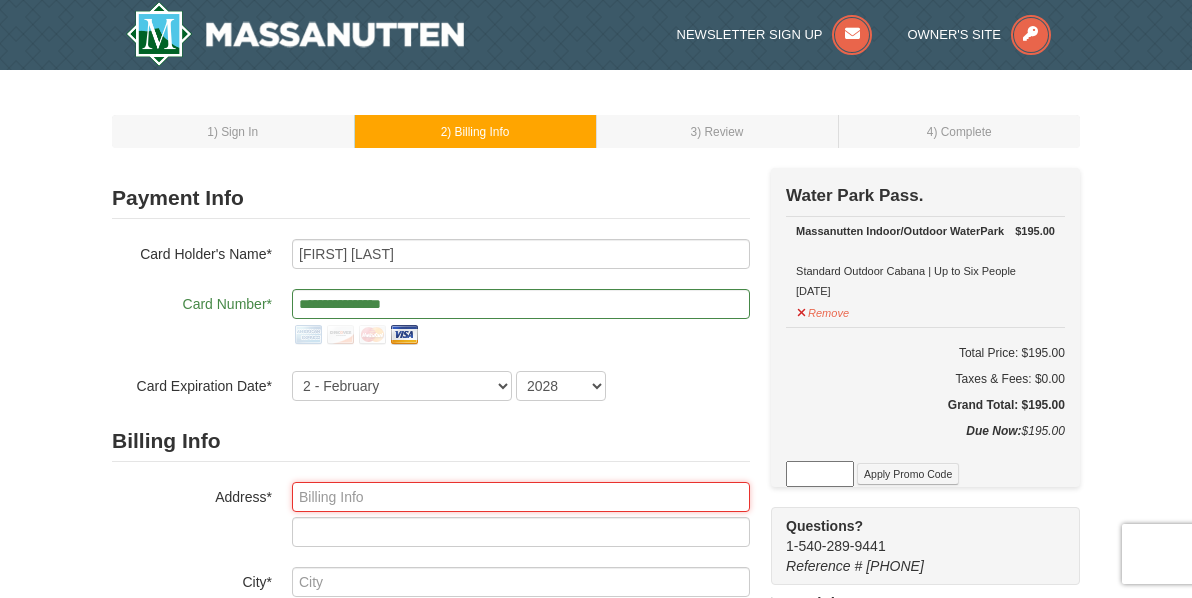 click at bounding box center [521, 497] 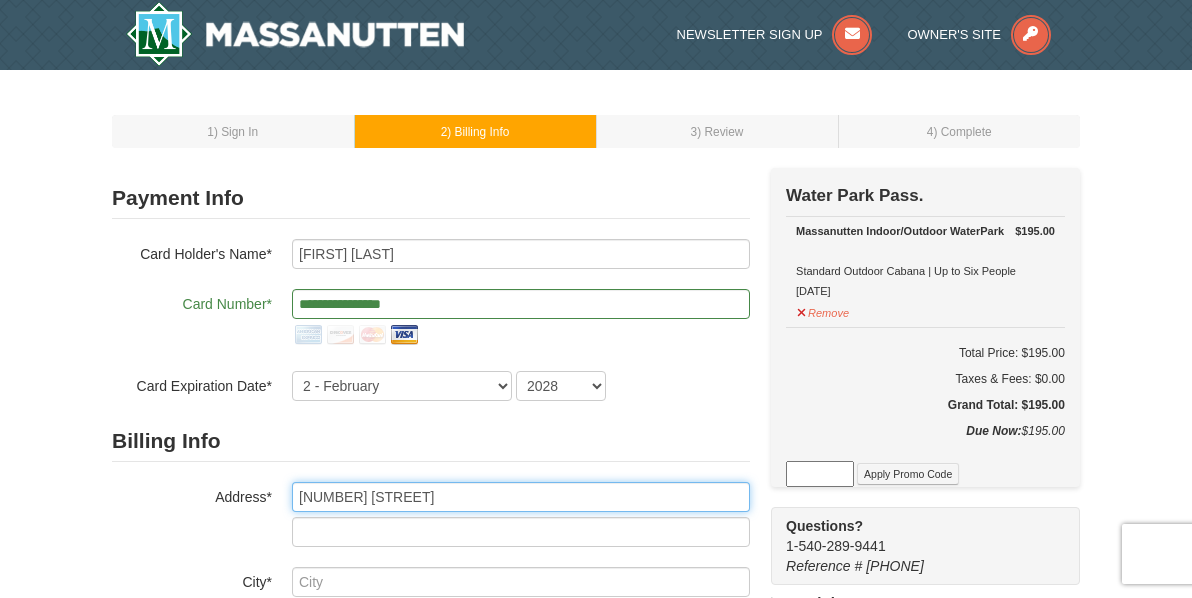 type on "104 Caverns Blvd" 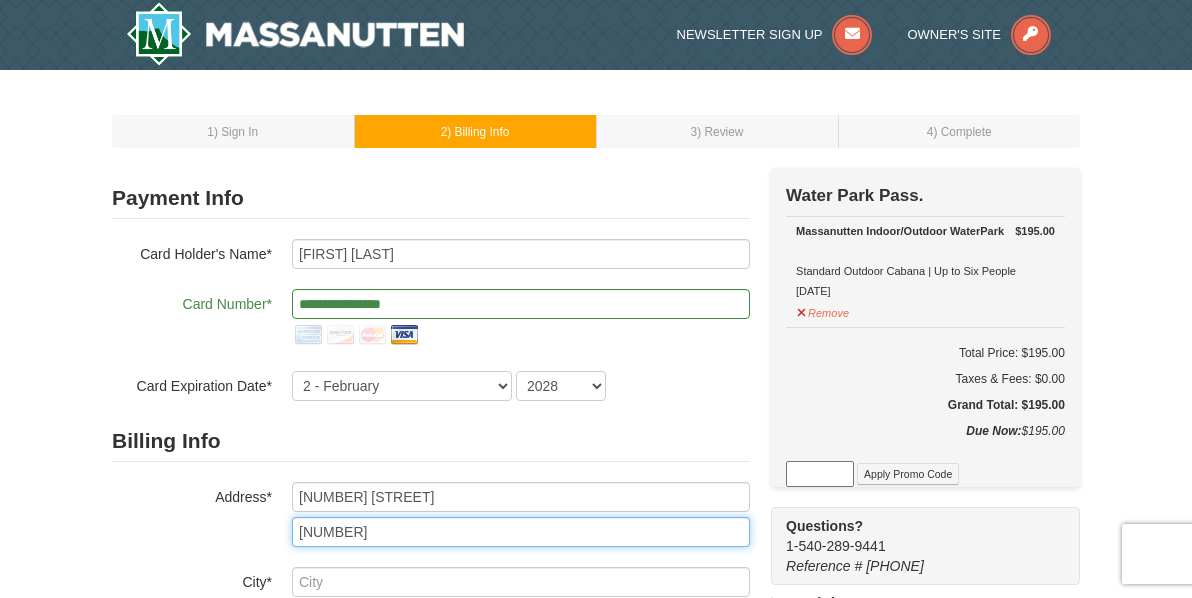 type on "#8" 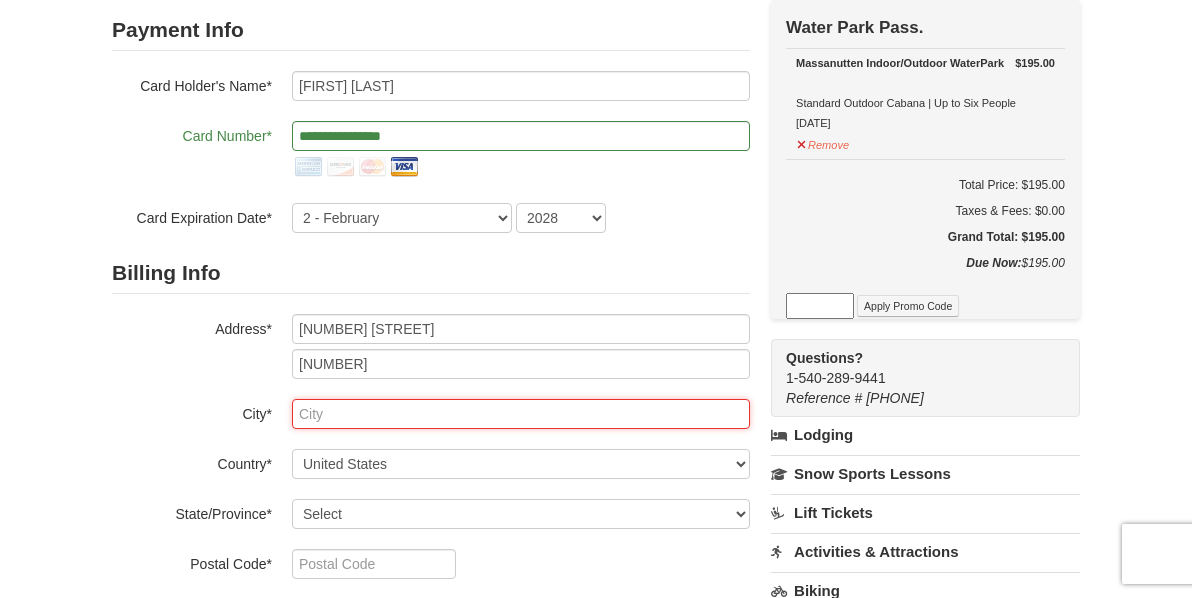 scroll, scrollTop: 200, scrollLeft: 0, axis: vertical 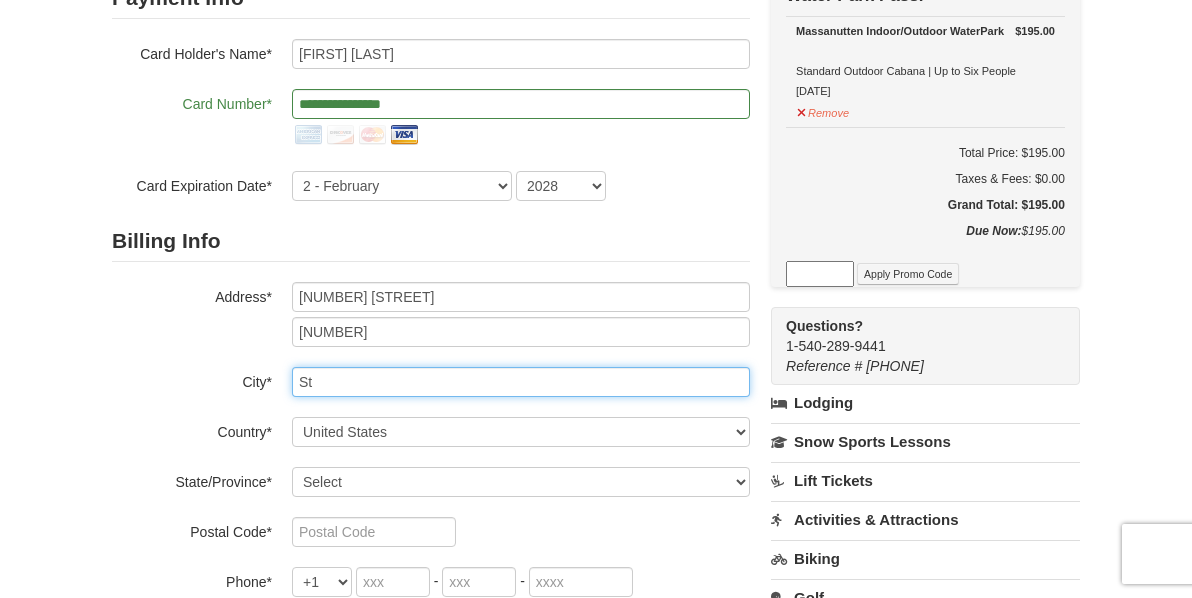 type on "S" 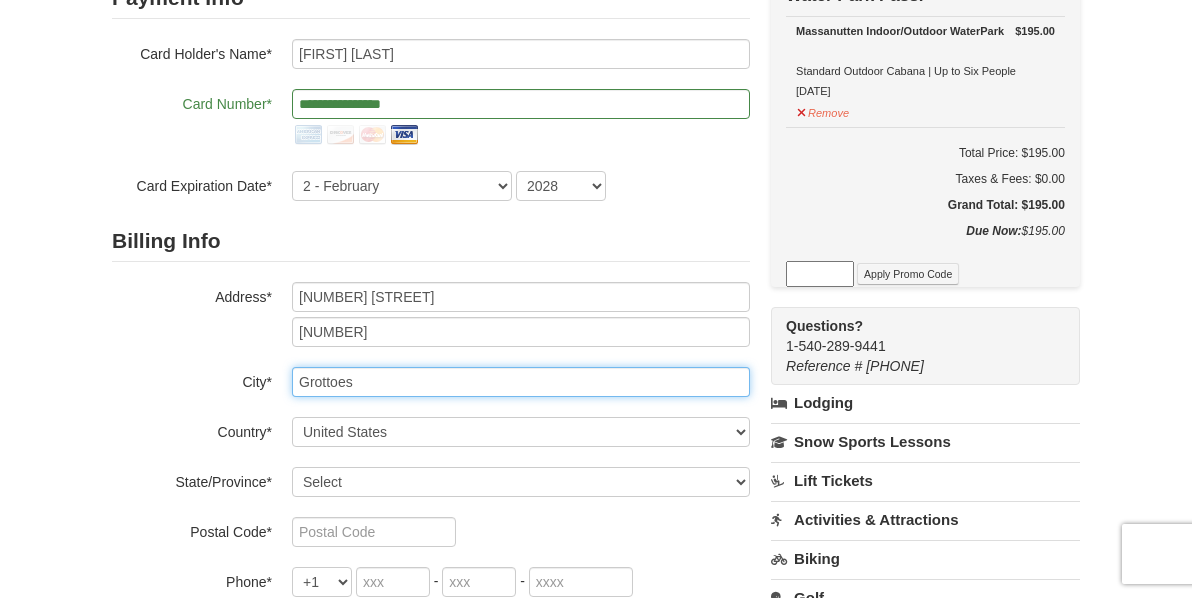 type on "Grottoes" 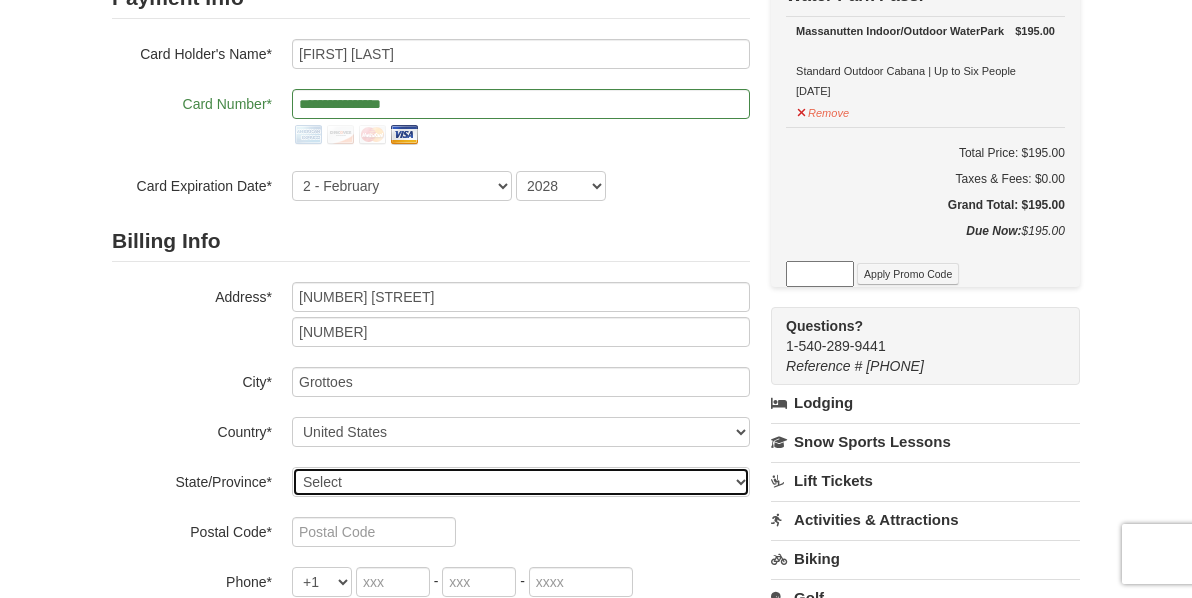 select on "VA" 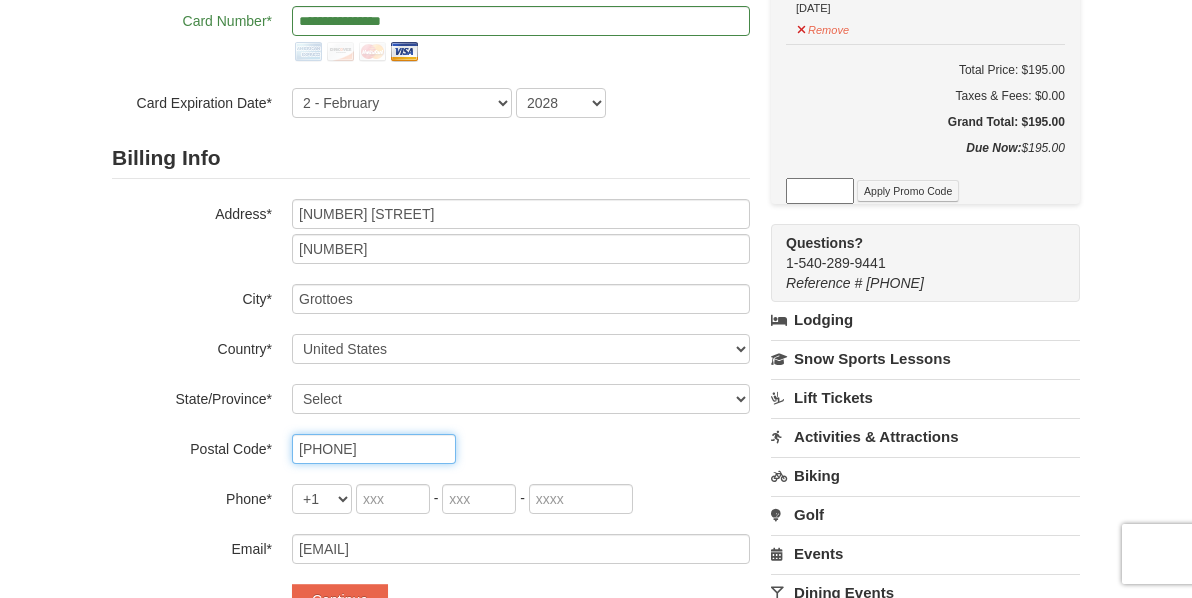 scroll, scrollTop: 400, scrollLeft: 0, axis: vertical 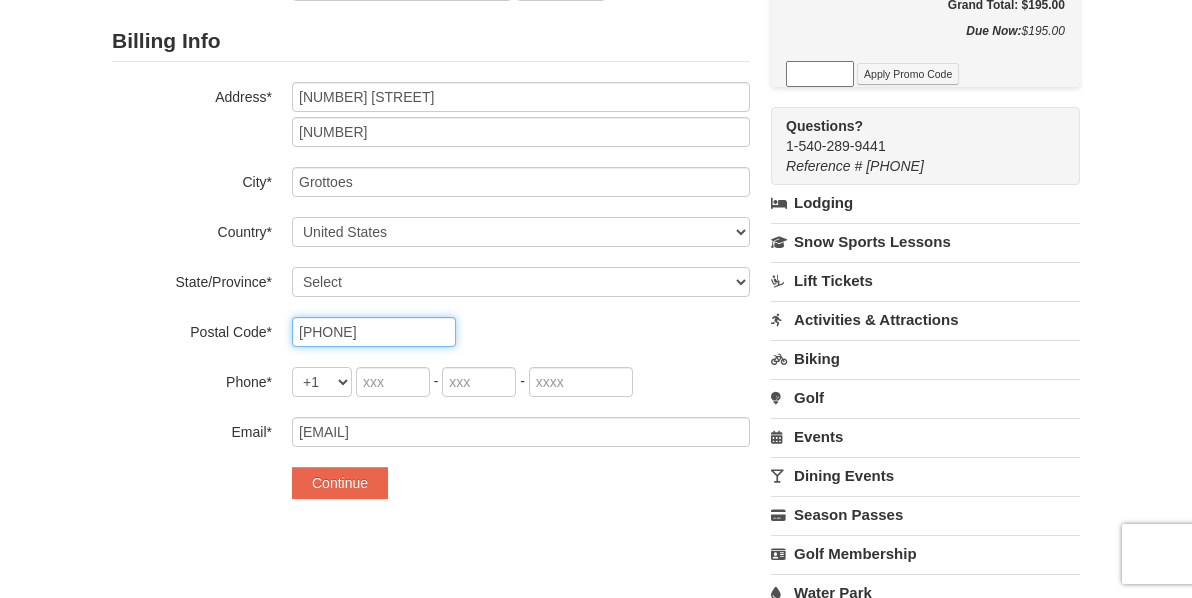 type on "[POSTAL_CODE]" 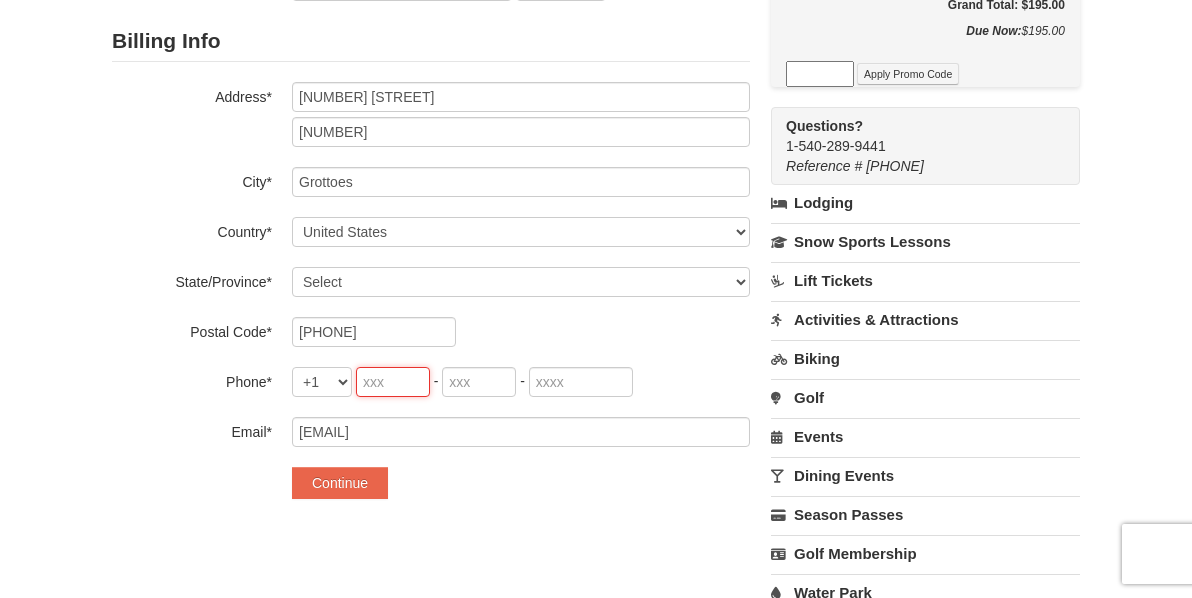 click at bounding box center (393, 382) 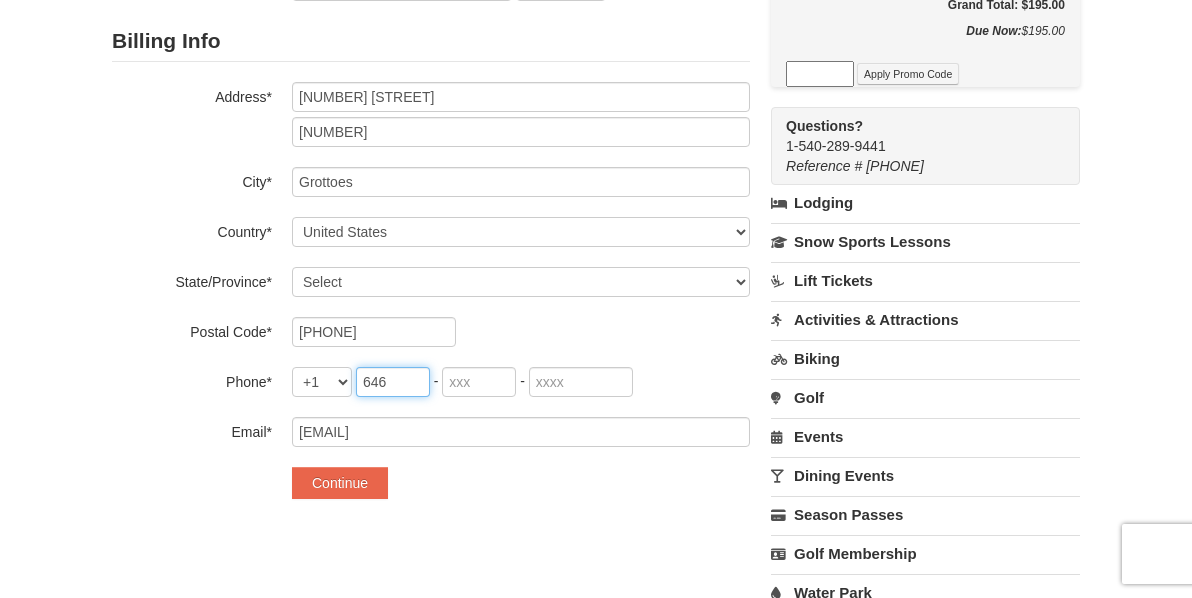 type on "646" 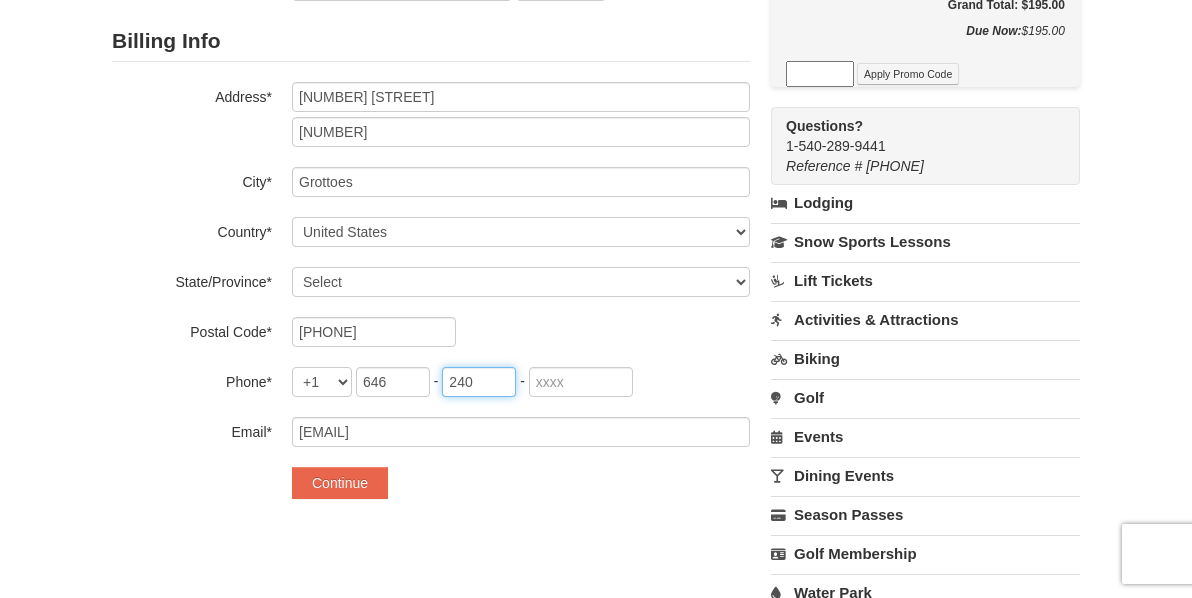 type on "240" 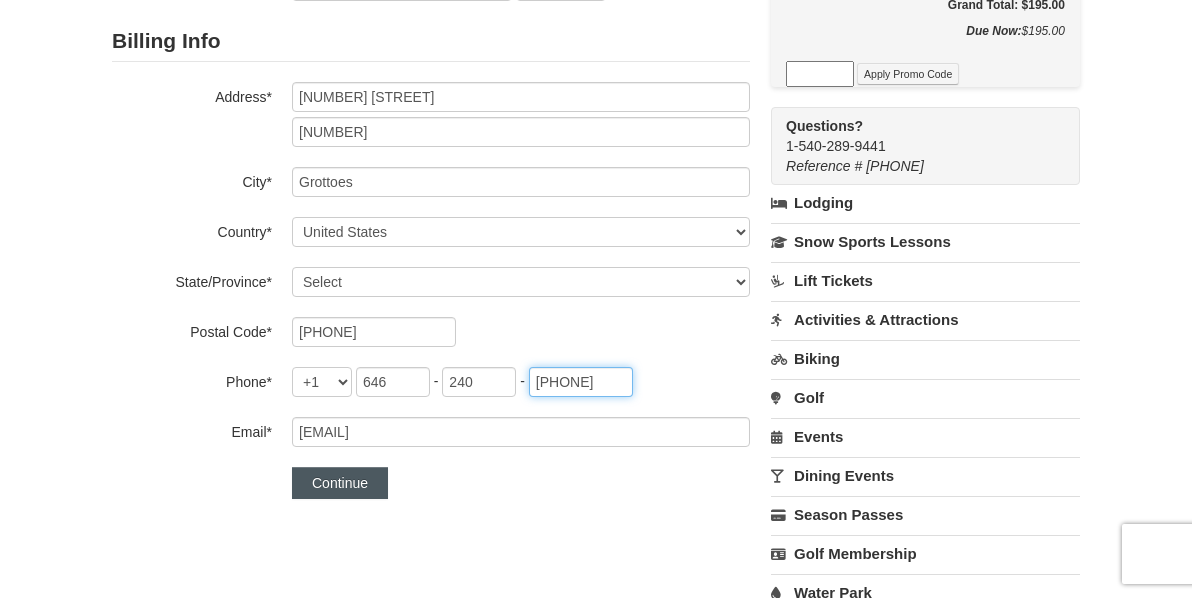 type on "[NUMBER]" 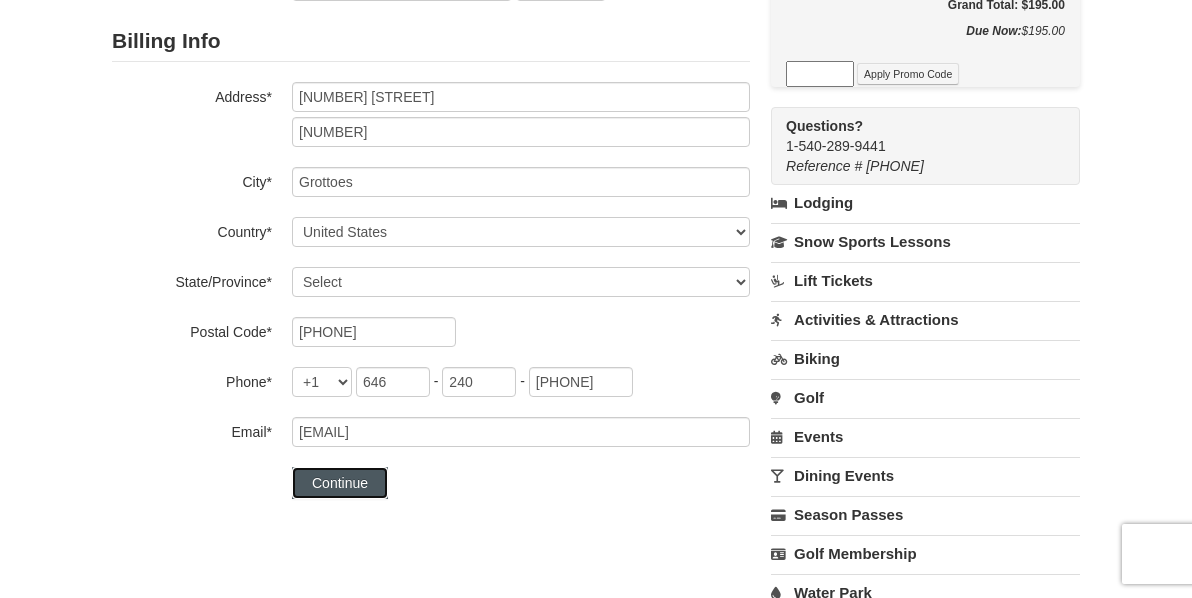 click on "Continue" at bounding box center [340, 483] 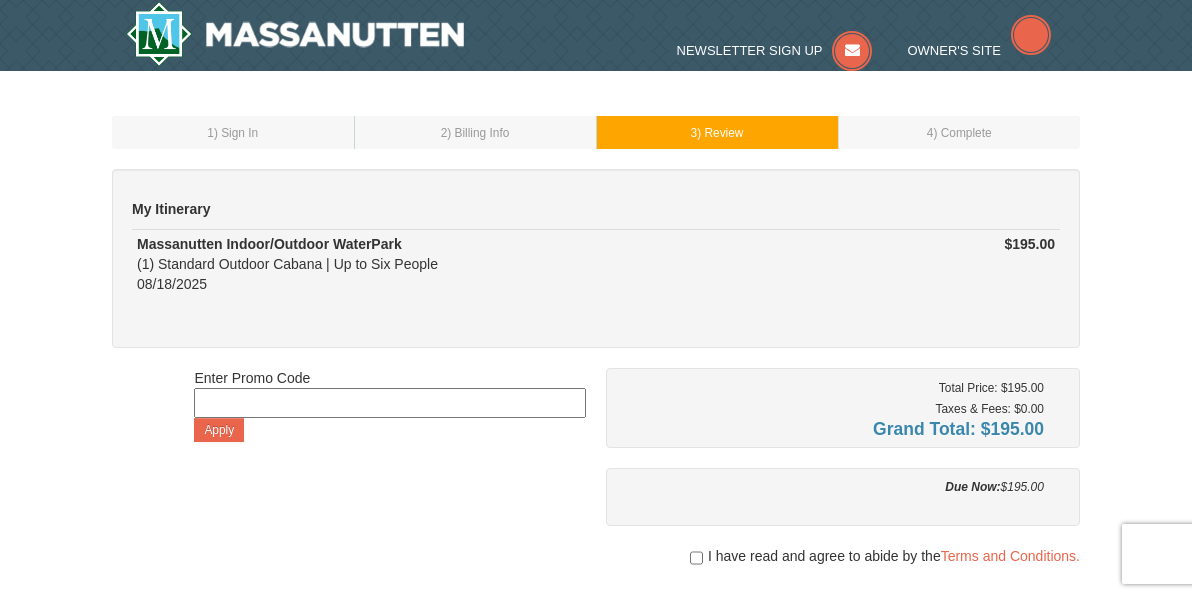 scroll, scrollTop: 0, scrollLeft: 0, axis: both 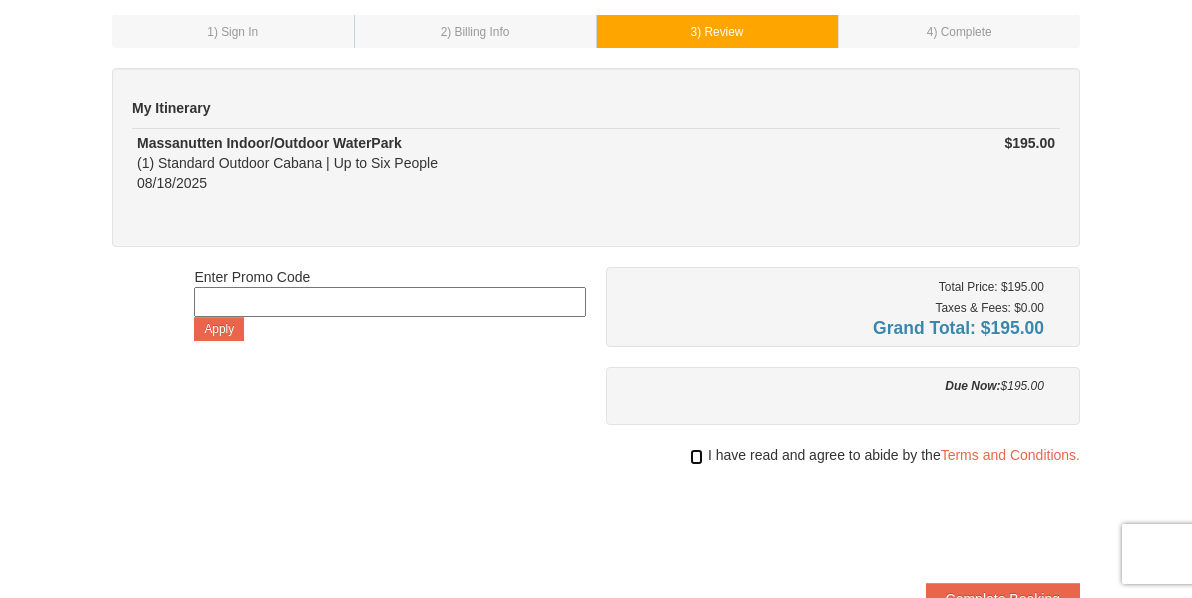 click at bounding box center (696, 457) 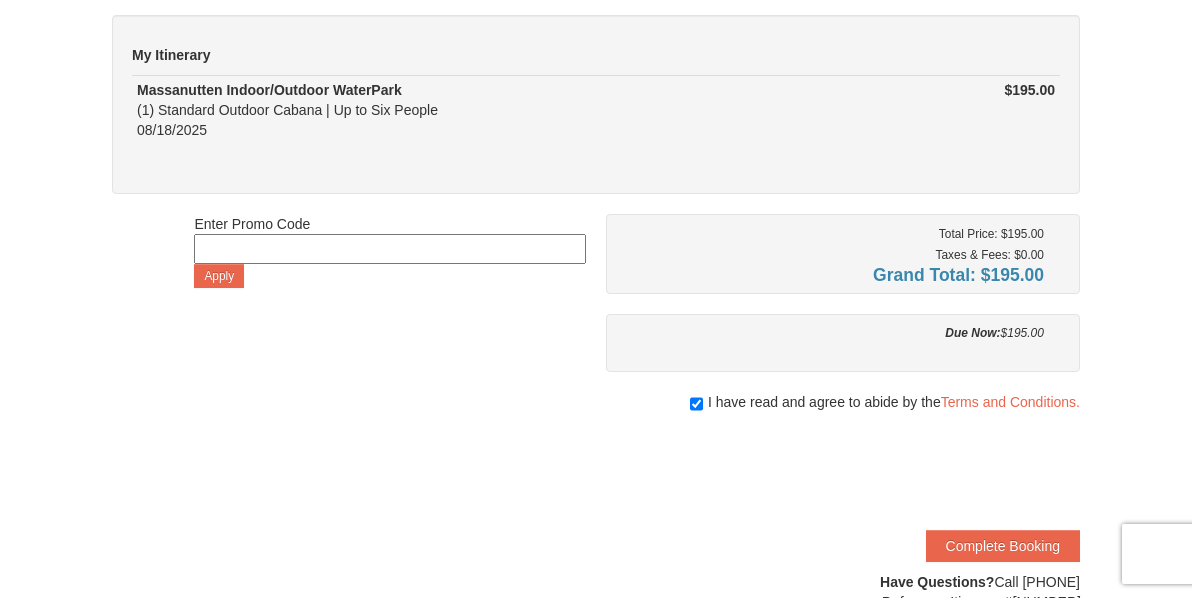 scroll, scrollTop: 200, scrollLeft: 0, axis: vertical 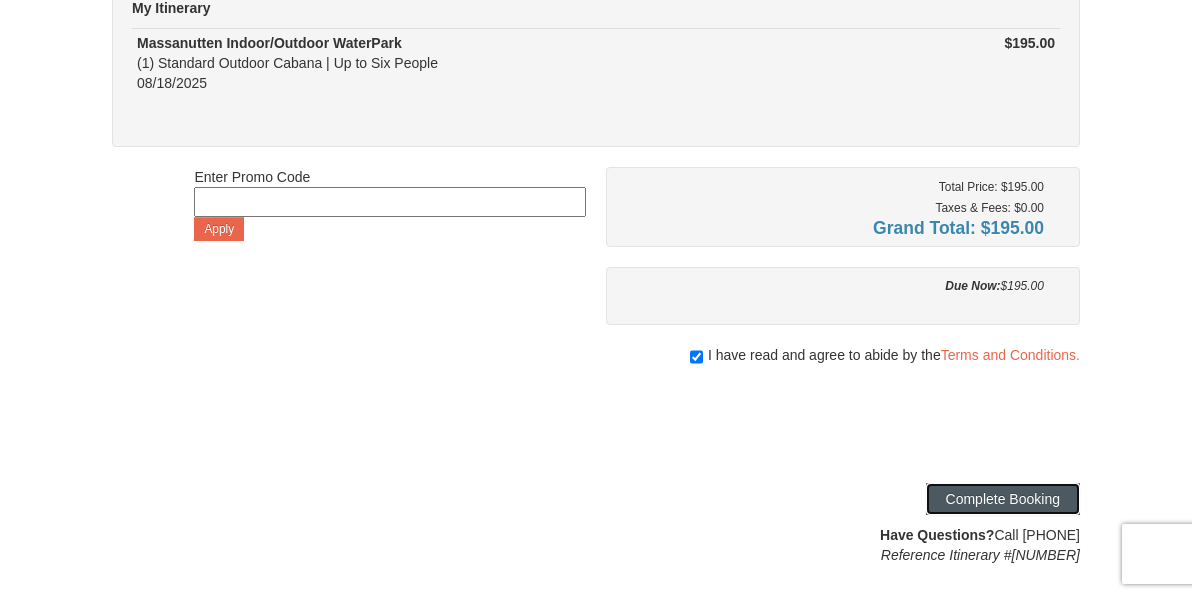 click on "Complete Booking" at bounding box center (1003, 499) 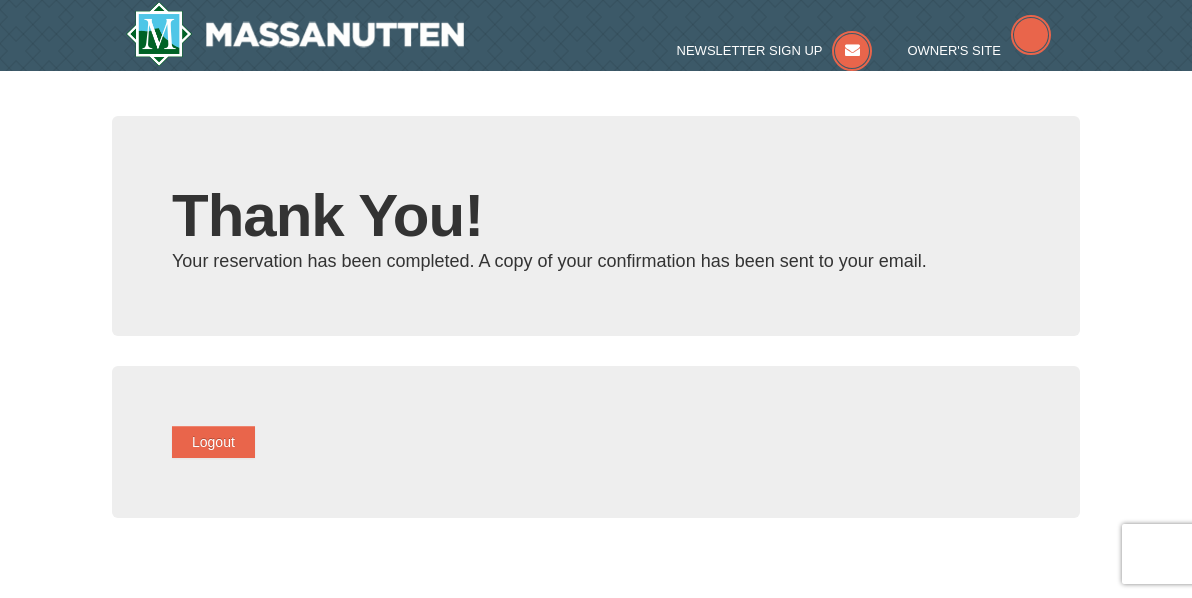 scroll, scrollTop: 0, scrollLeft: 0, axis: both 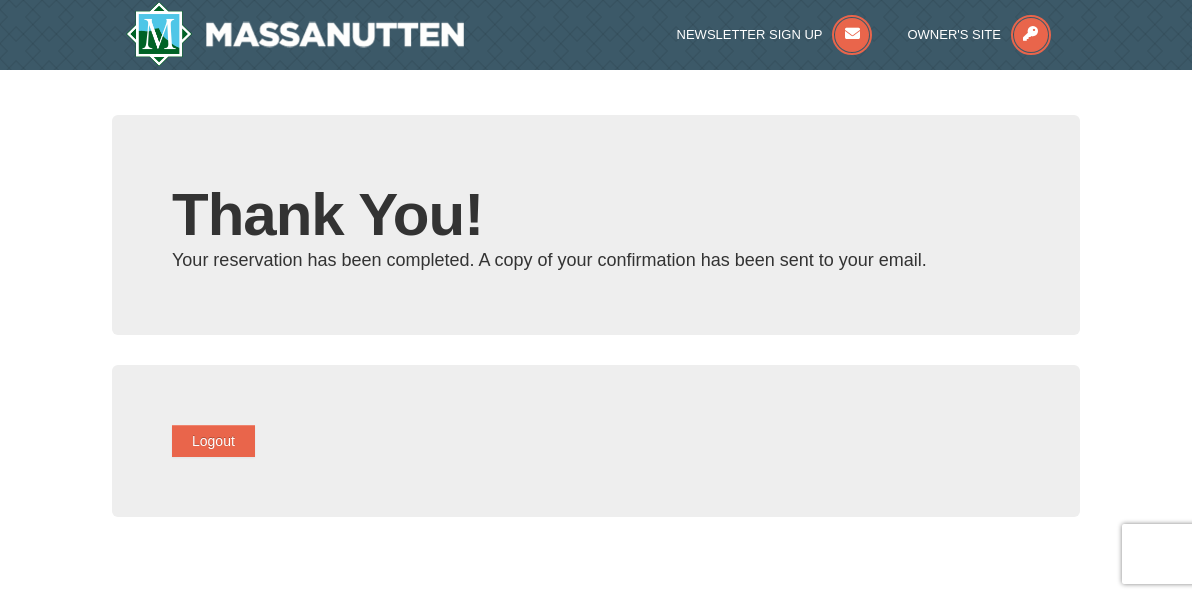 type on "[EMAIL]" 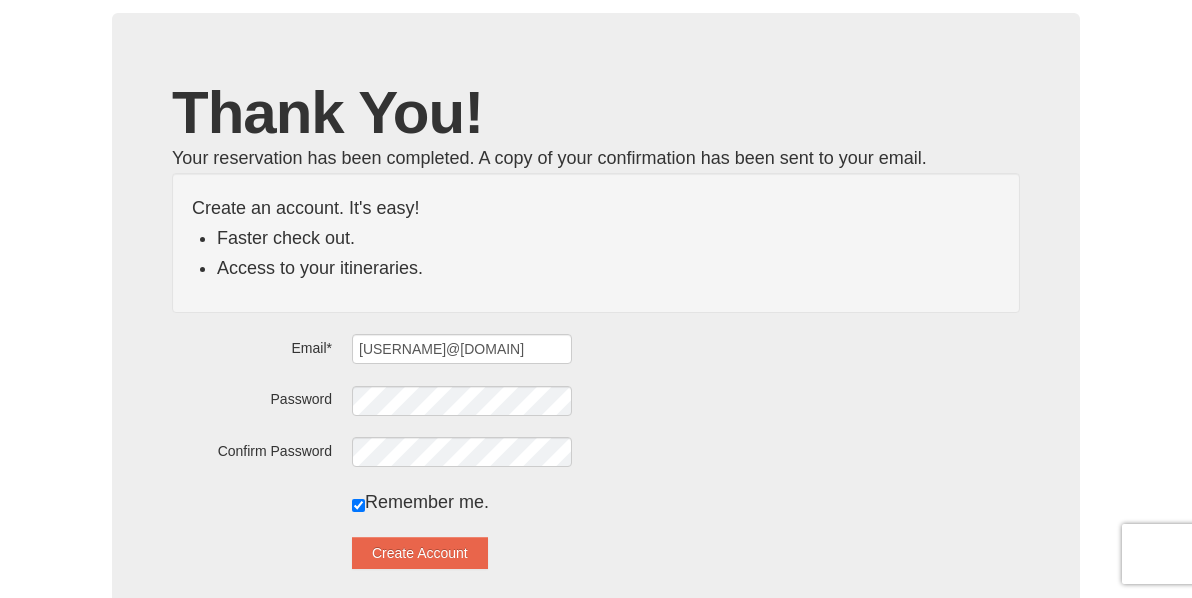 scroll, scrollTop: 200, scrollLeft: 0, axis: vertical 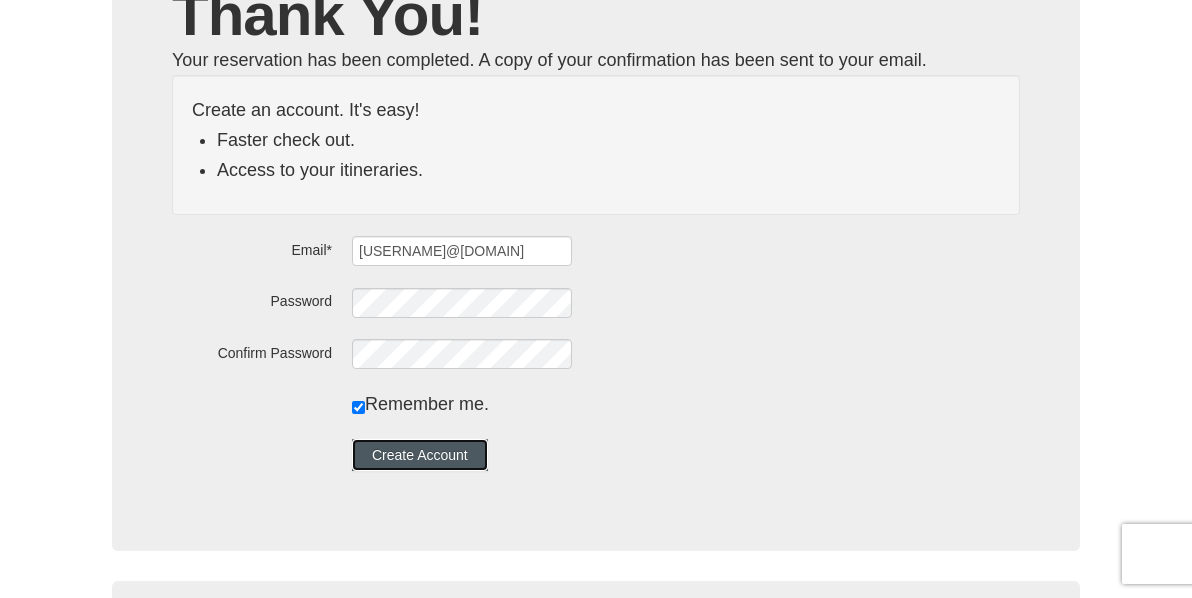 click on "Create Account" at bounding box center (420, 455) 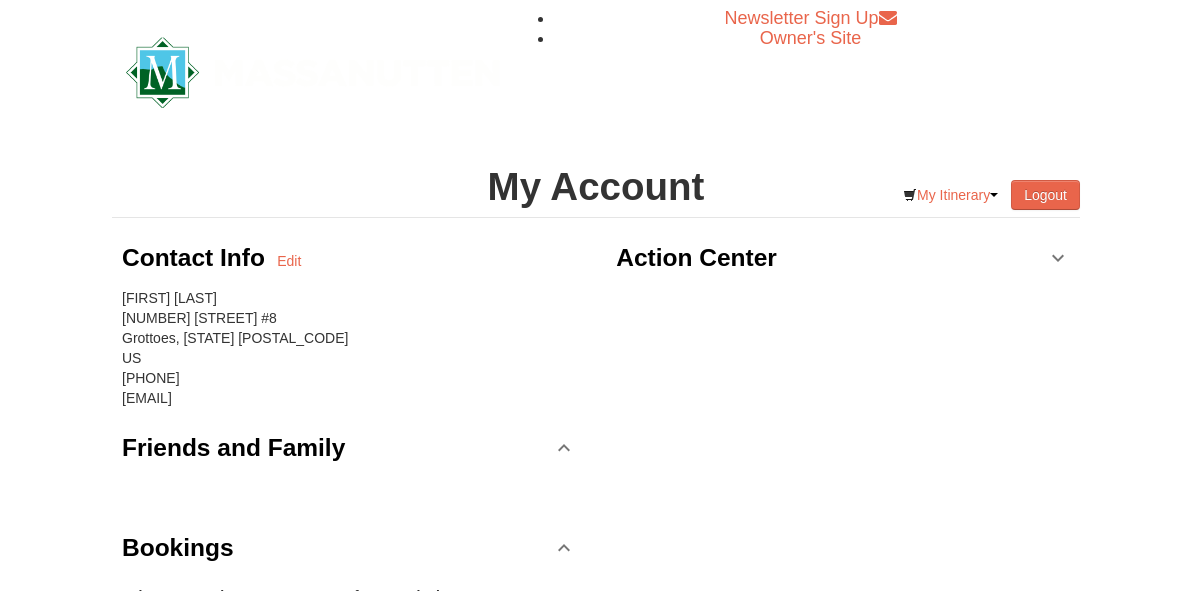 scroll, scrollTop: 0, scrollLeft: 0, axis: both 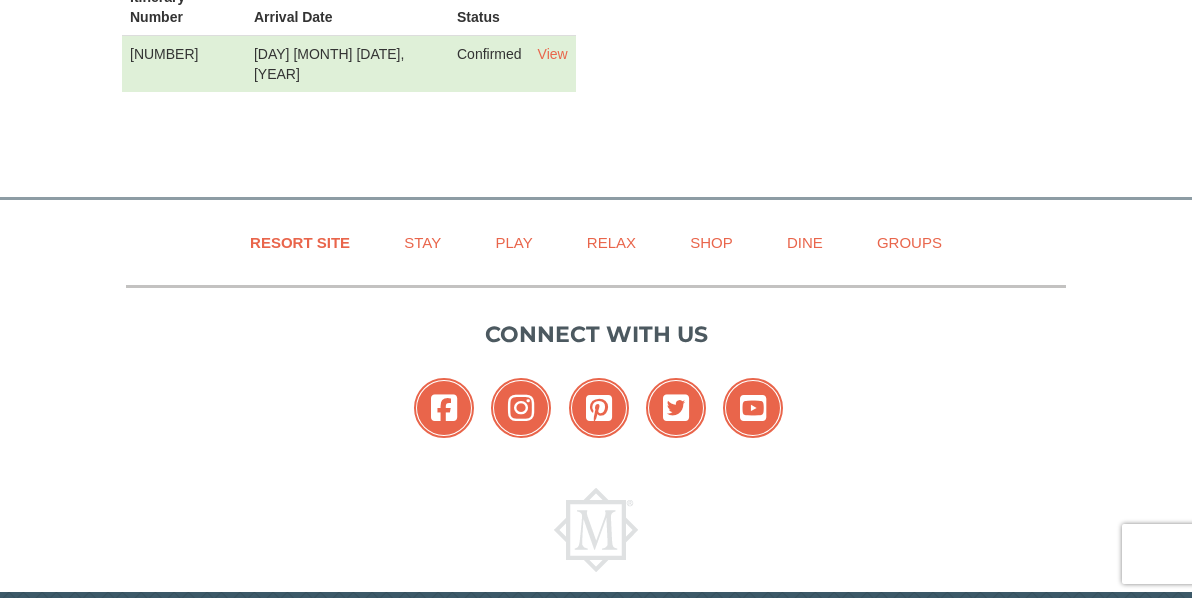 click on "Connect with us" at bounding box center (596, 334) 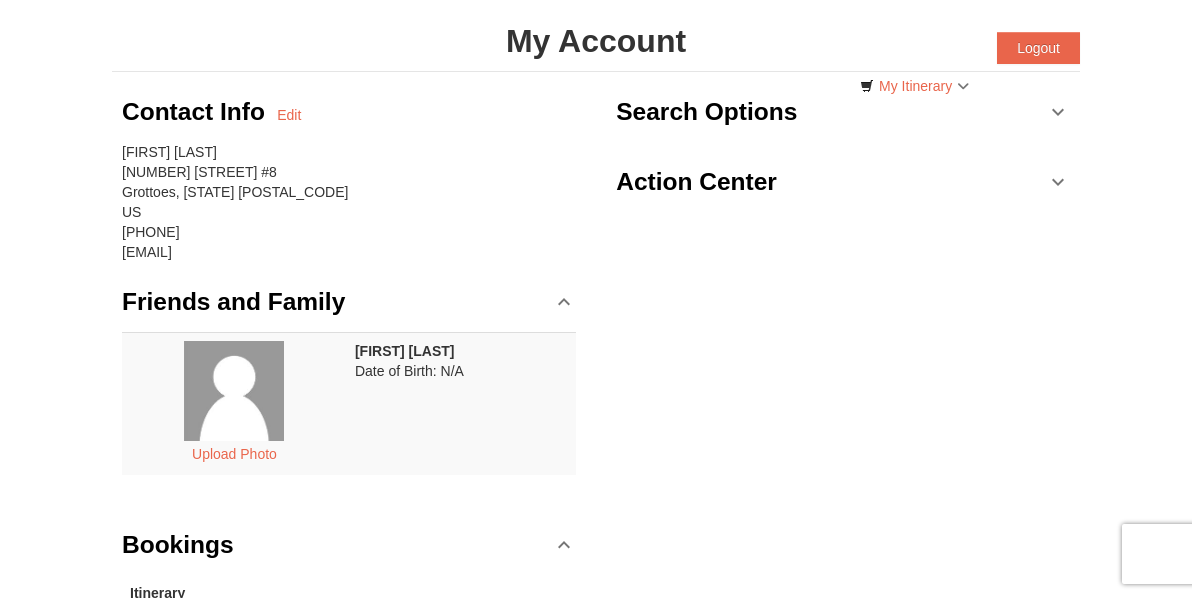 scroll, scrollTop: 100, scrollLeft: 0, axis: vertical 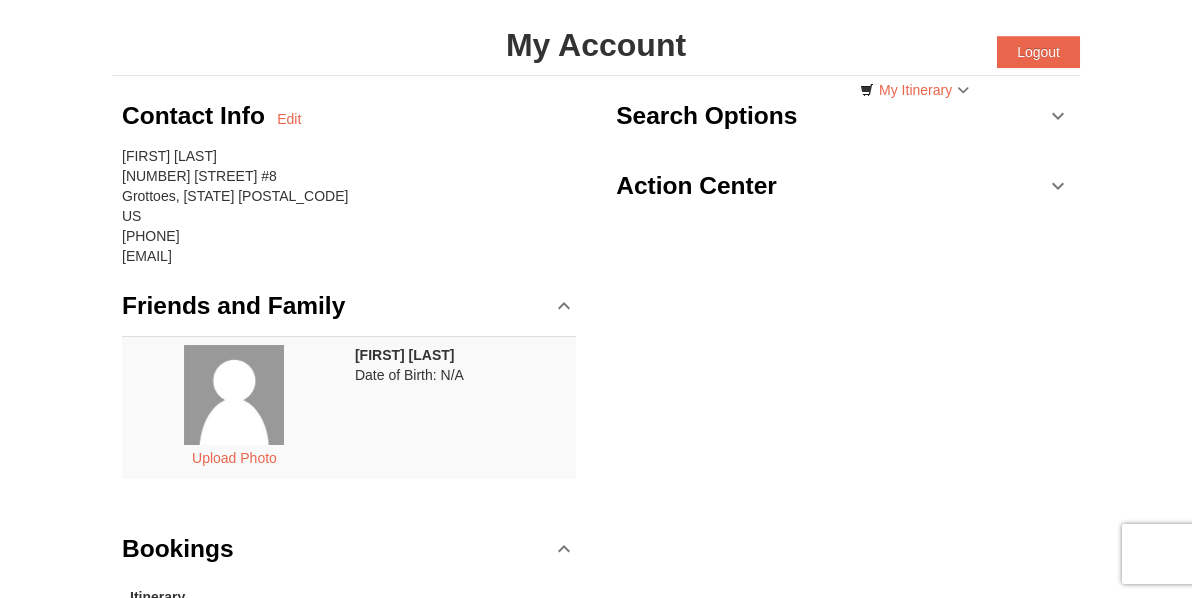 click on "[FIRST] [LAST] Date of Birth: N/A" at bounding box center [461, 407] 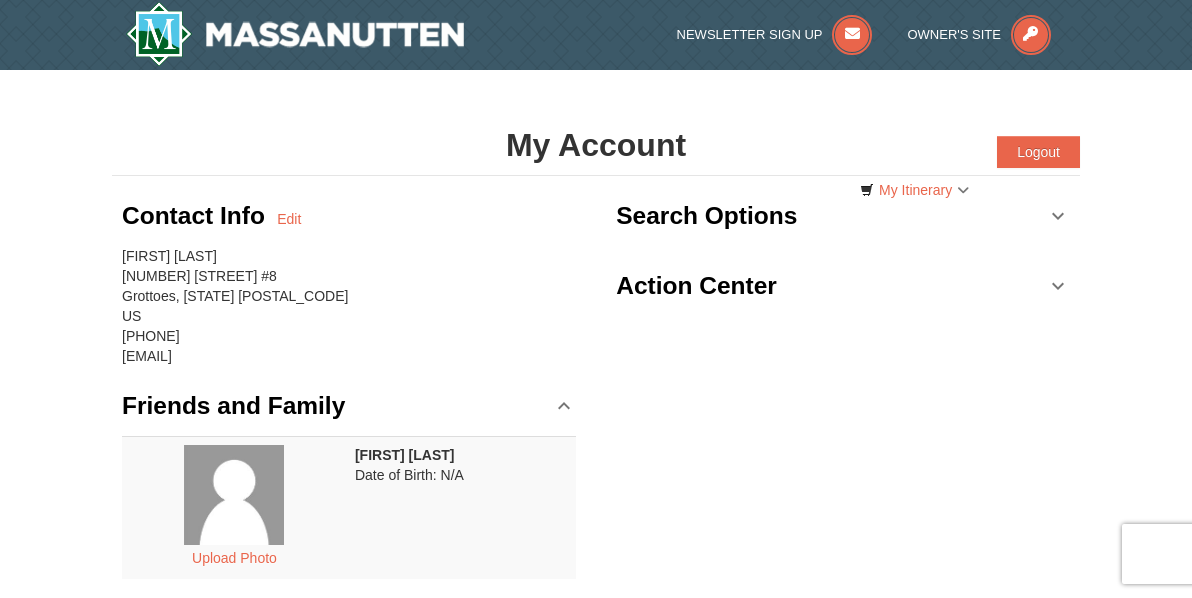 click on "Contact Info
Edit" at bounding box center [349, 216] 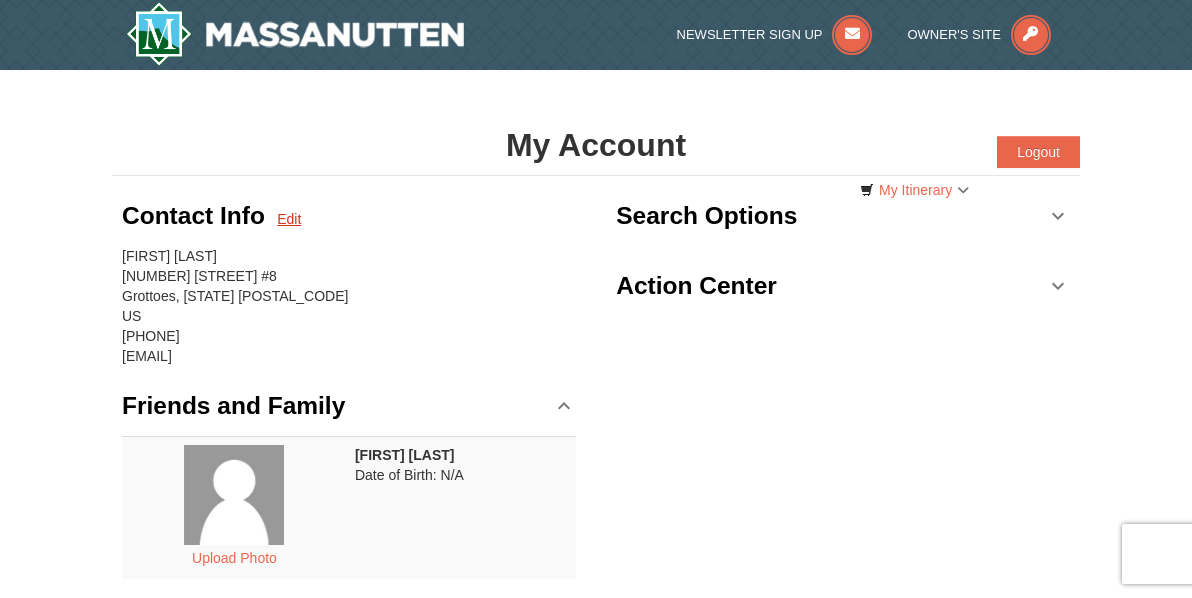 click on "Edit" at bounding box center [289, 219] 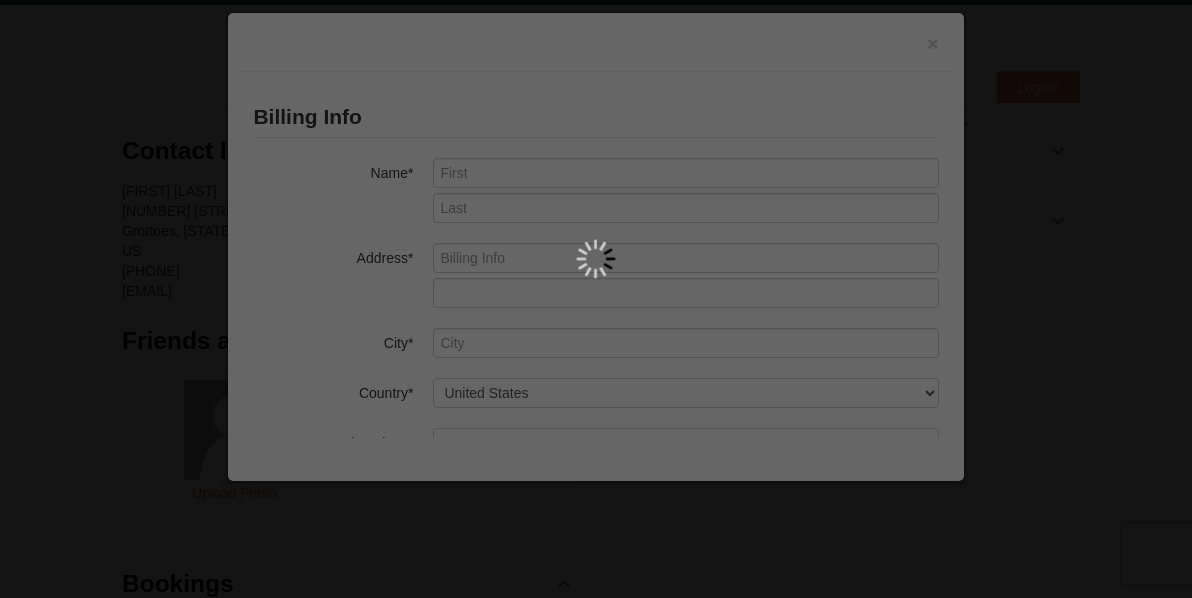scroll, scrollTop: 100, scrollLeft: 0, axis: vertical 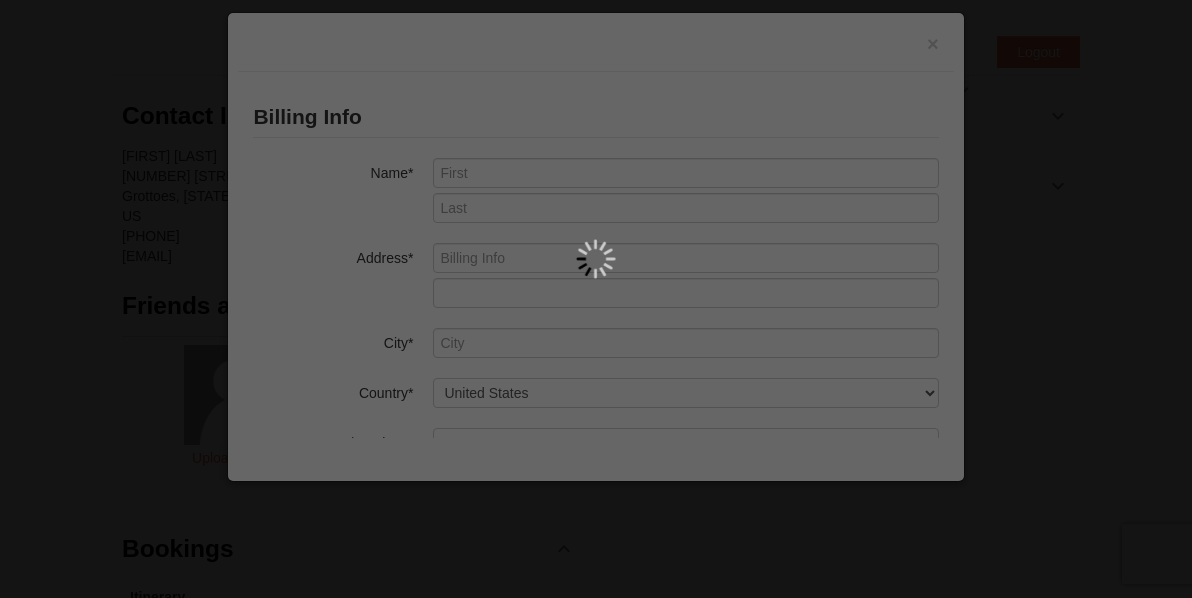 type on "Jessica" 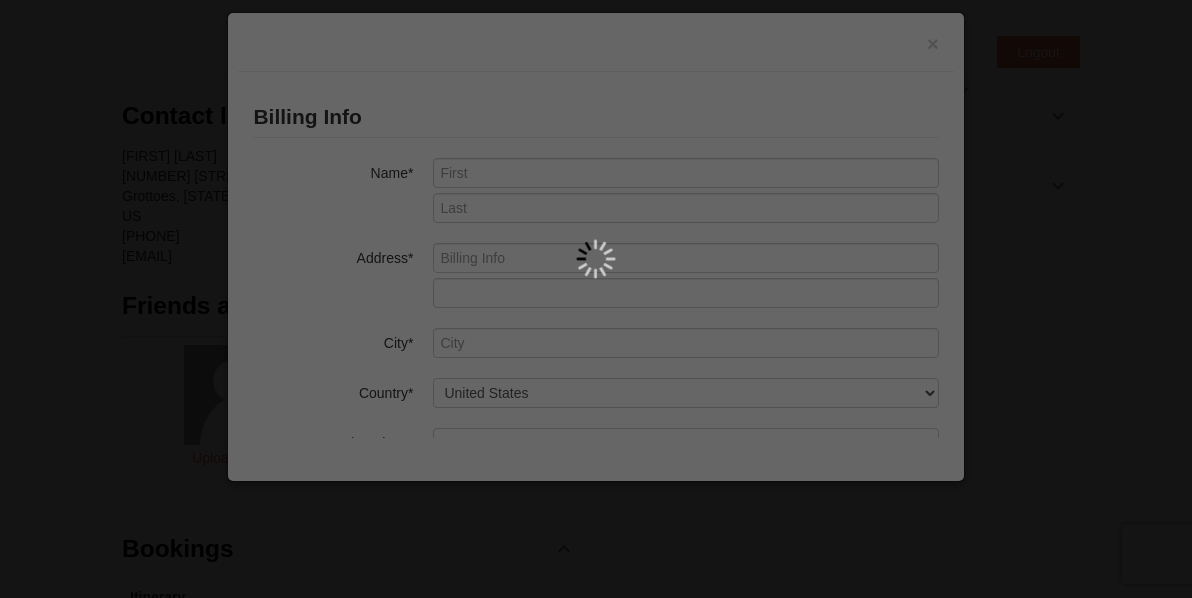 type on "Mejia" 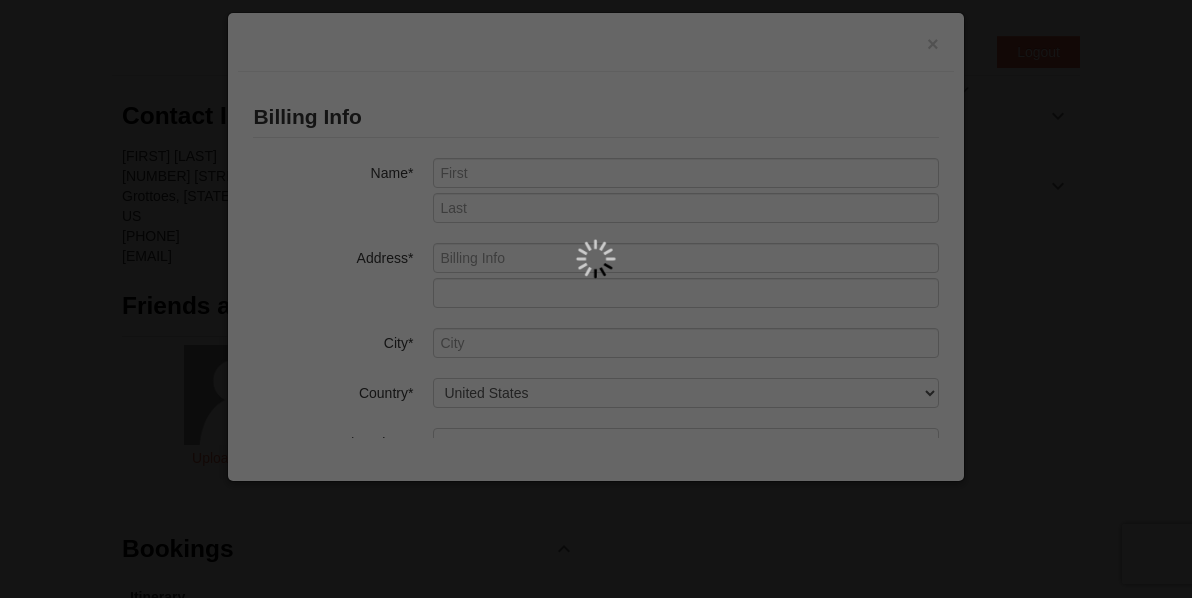type on "104 Caverns Blvd" 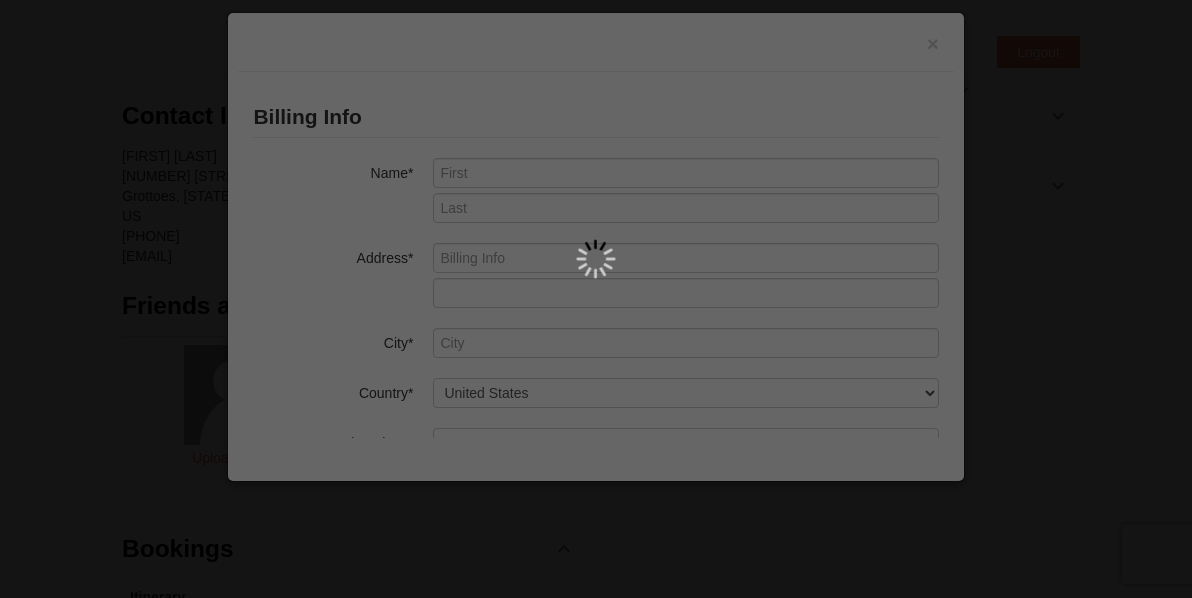 type on "#8" 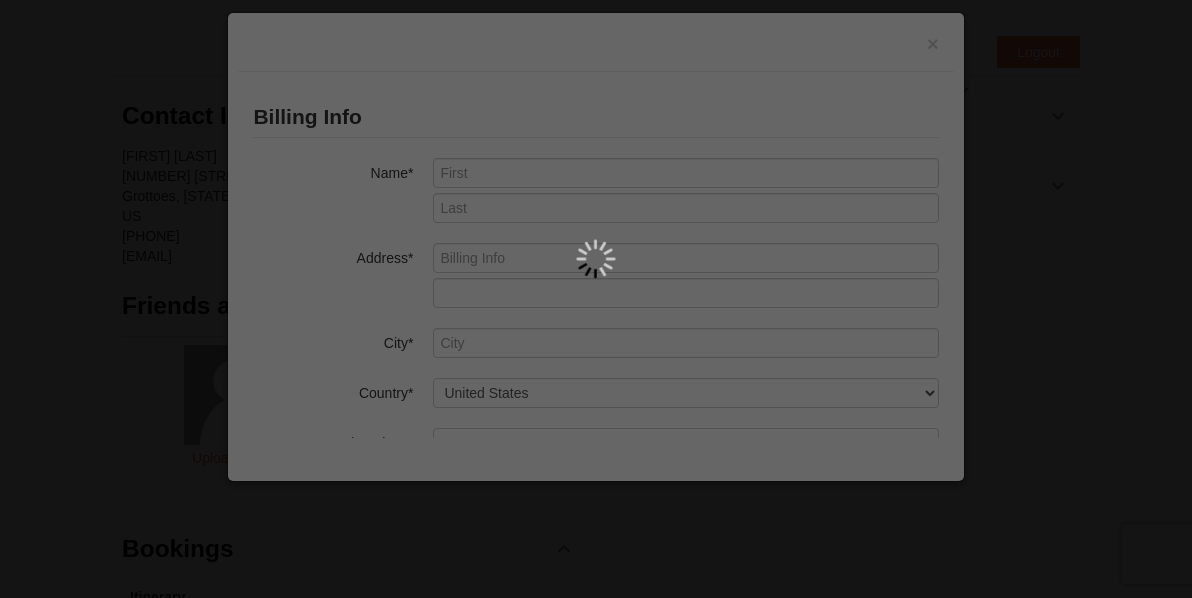 type on "Grottoes" 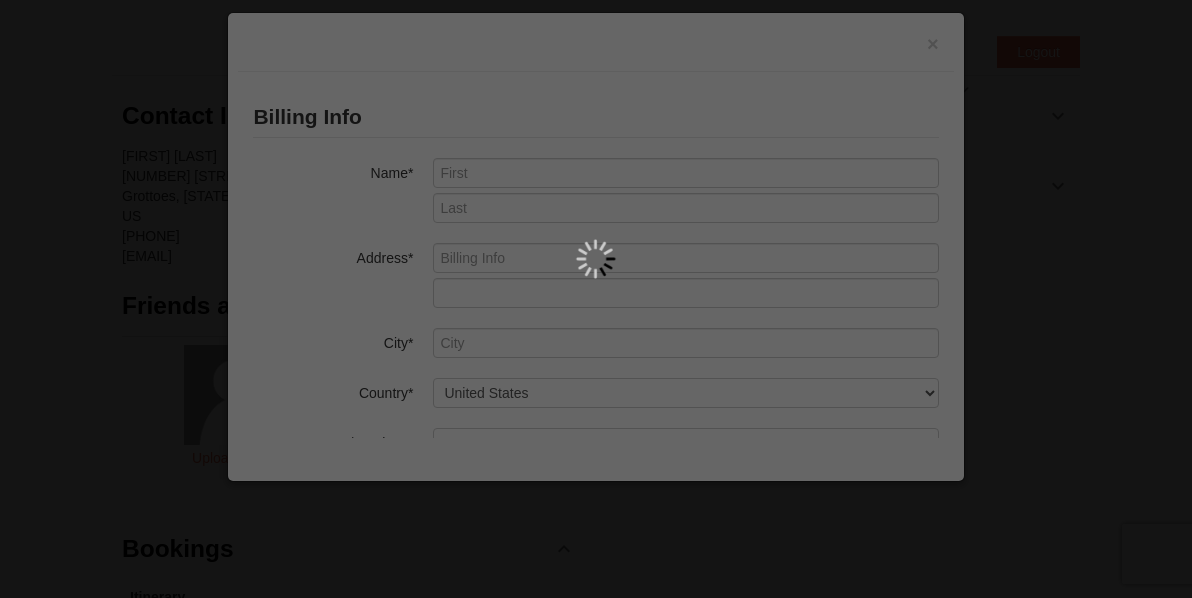 type on "24441" 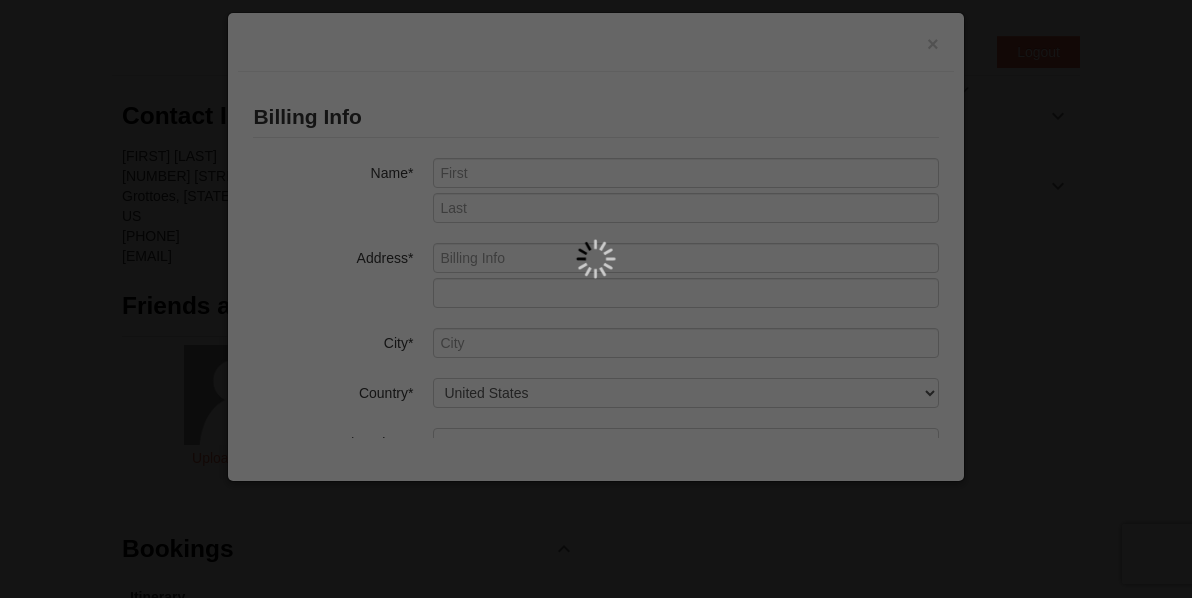 type on "646" 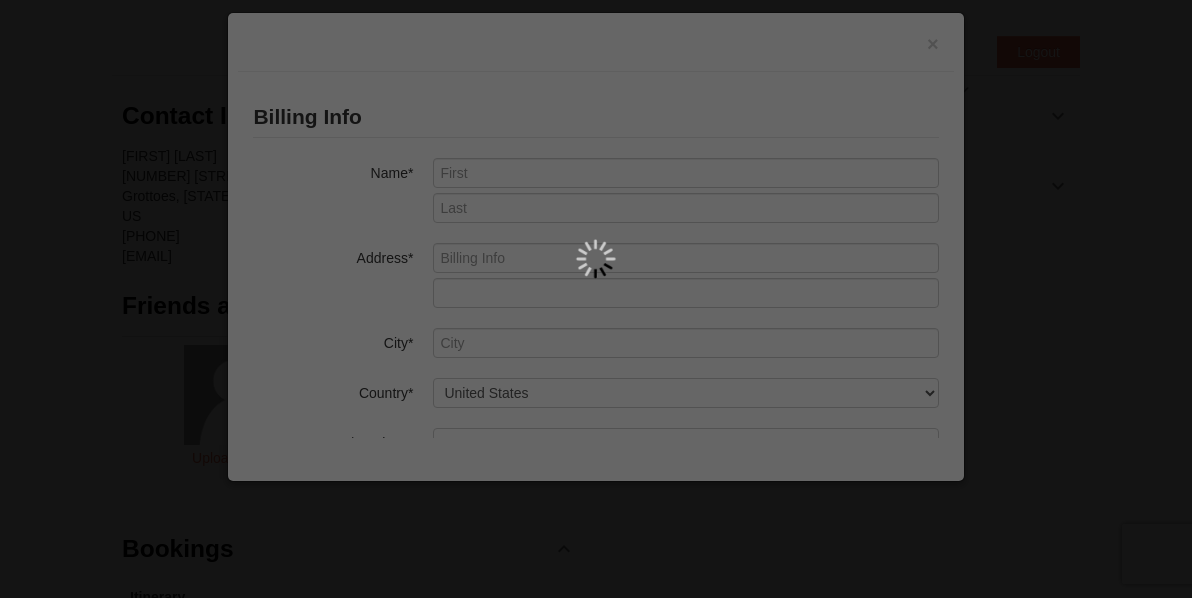 type on "240" 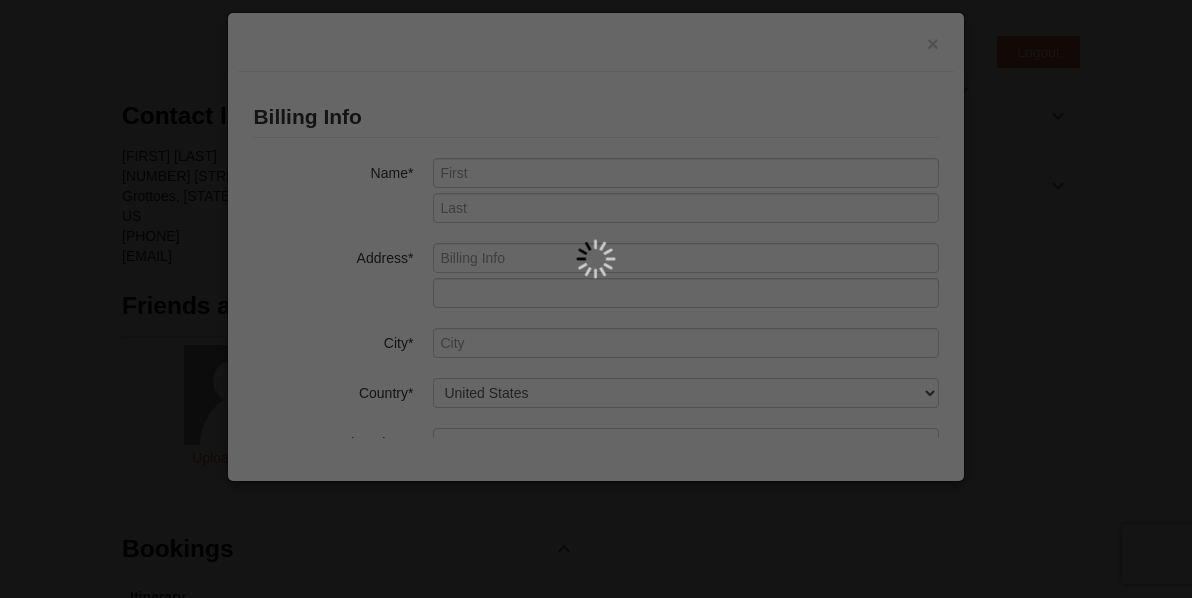 type on "3854" 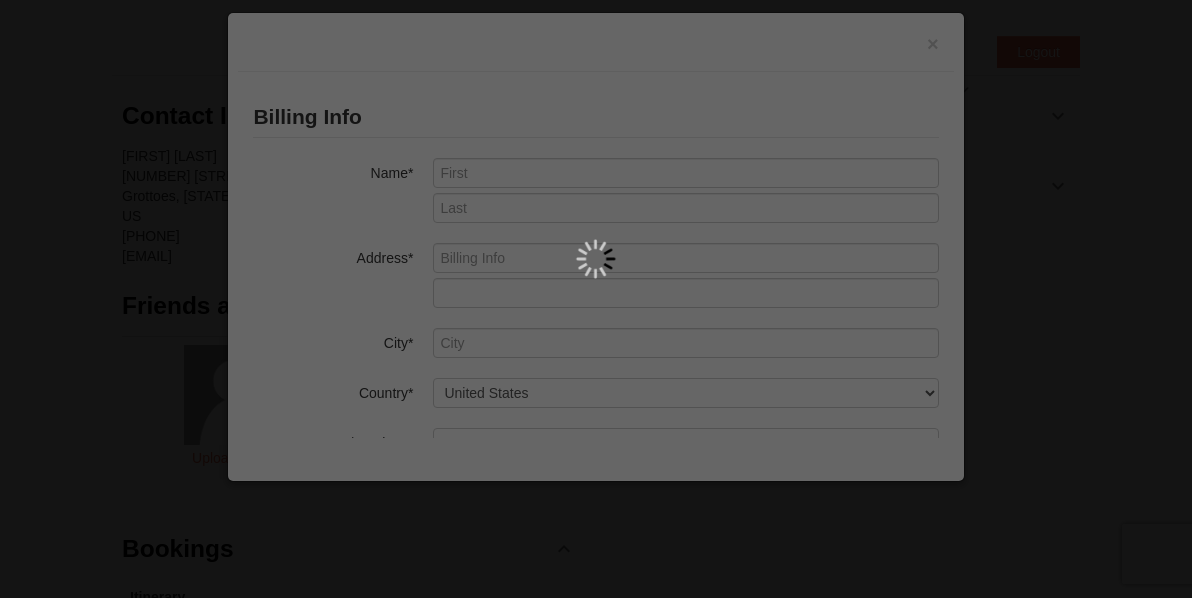 type on "[USERNAME]@example.com" 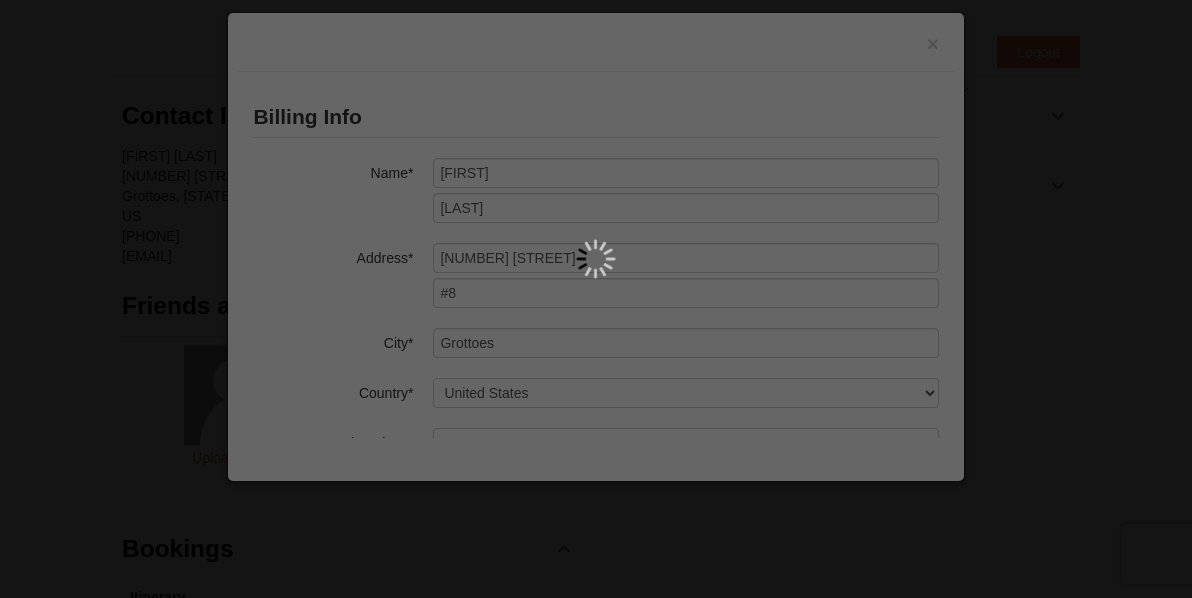 select on "VA" 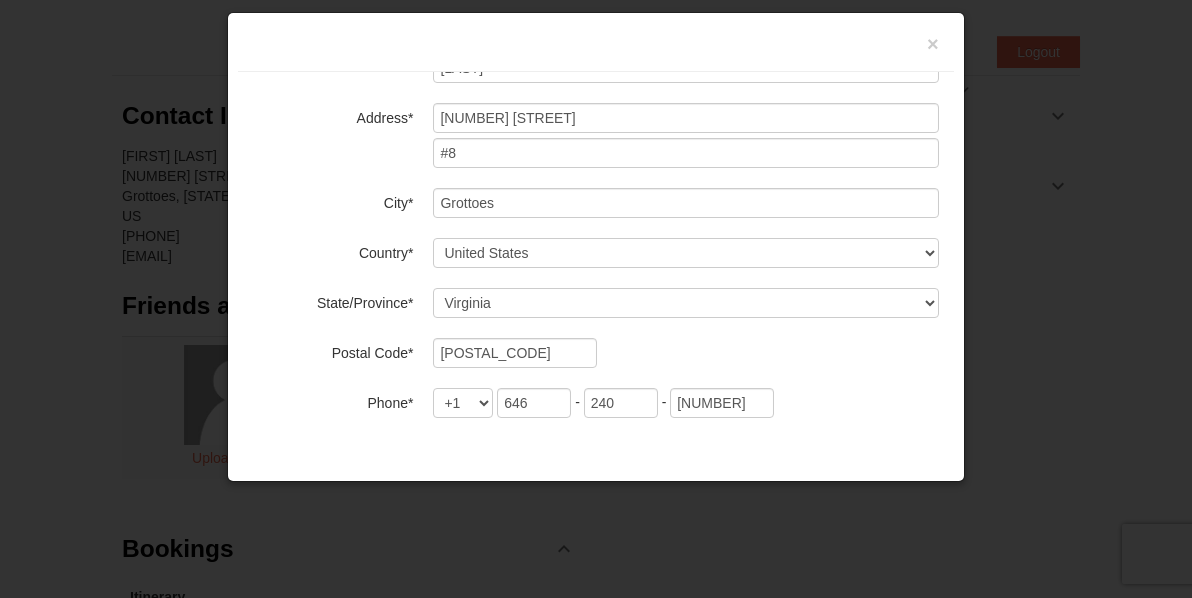 scroll, scrollTop: 242, scrollLeft: 0, axis: vertical 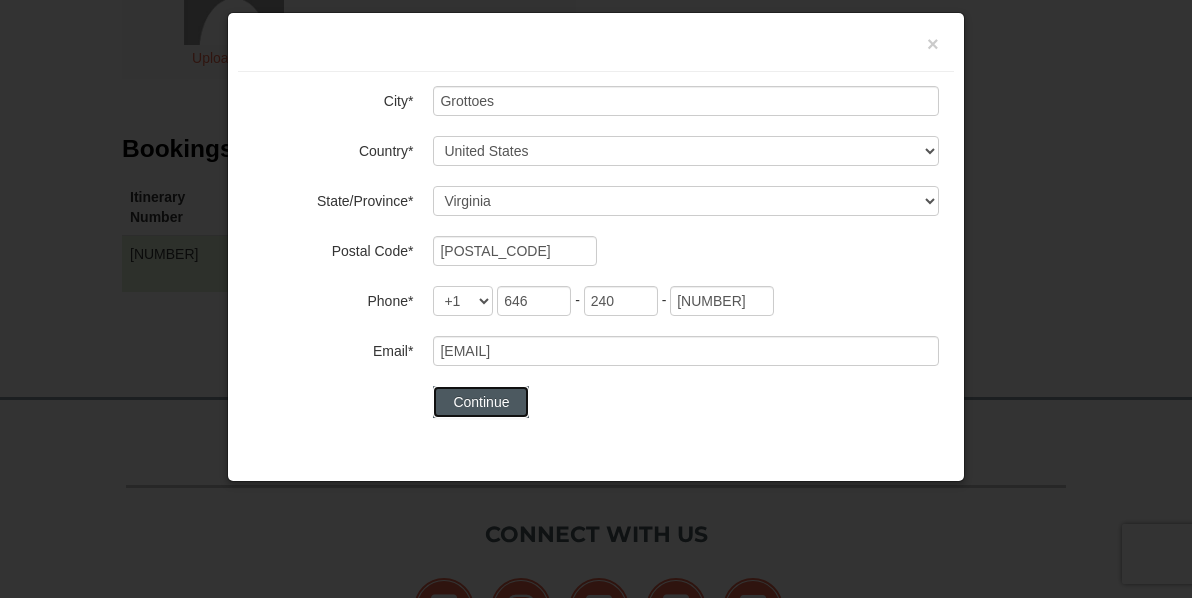 click on "Continue" at bounding box center [481, 402] 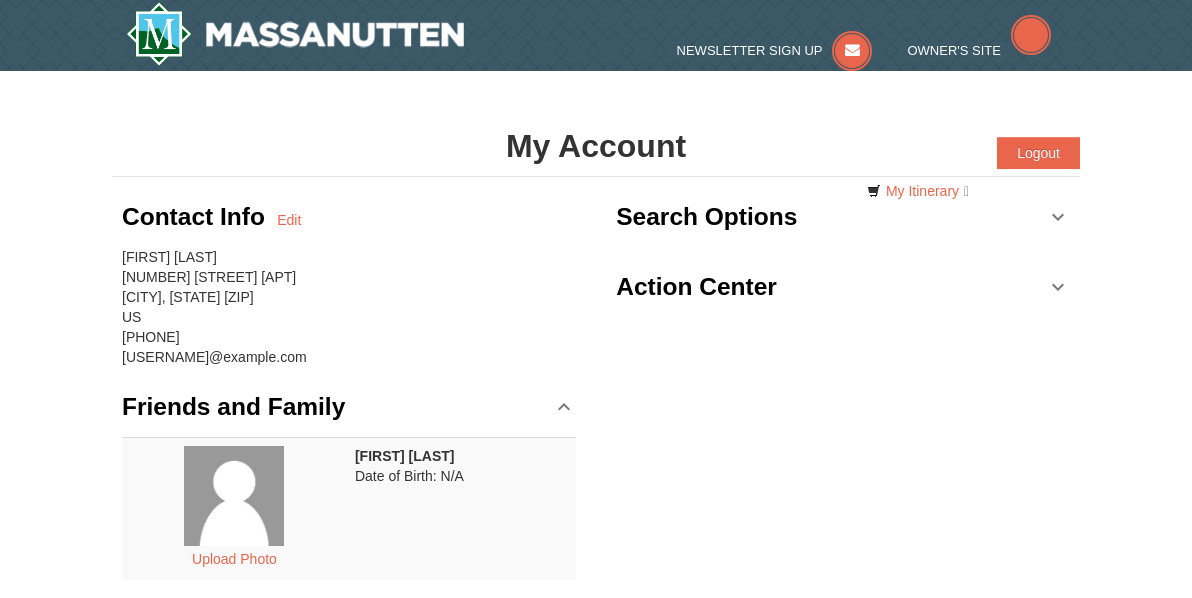 scroll, scrollTop: 0, scrollLeft: 0, axis: both 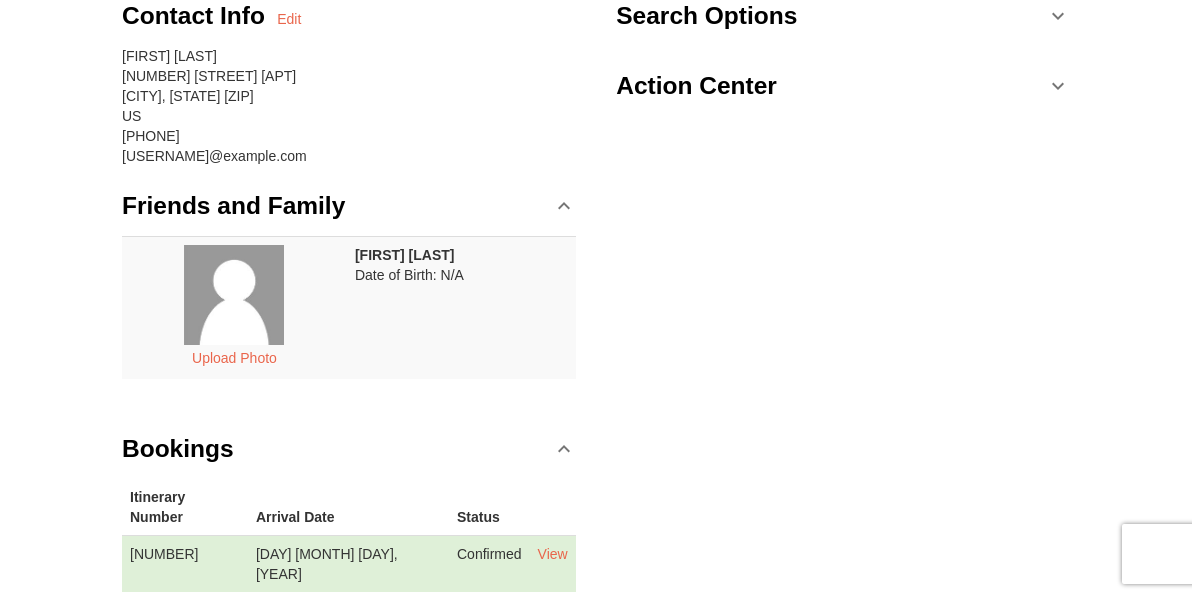 click on "[FIRST] [LAST] Date of Birth: N/A" at bounding box center [461, 307] 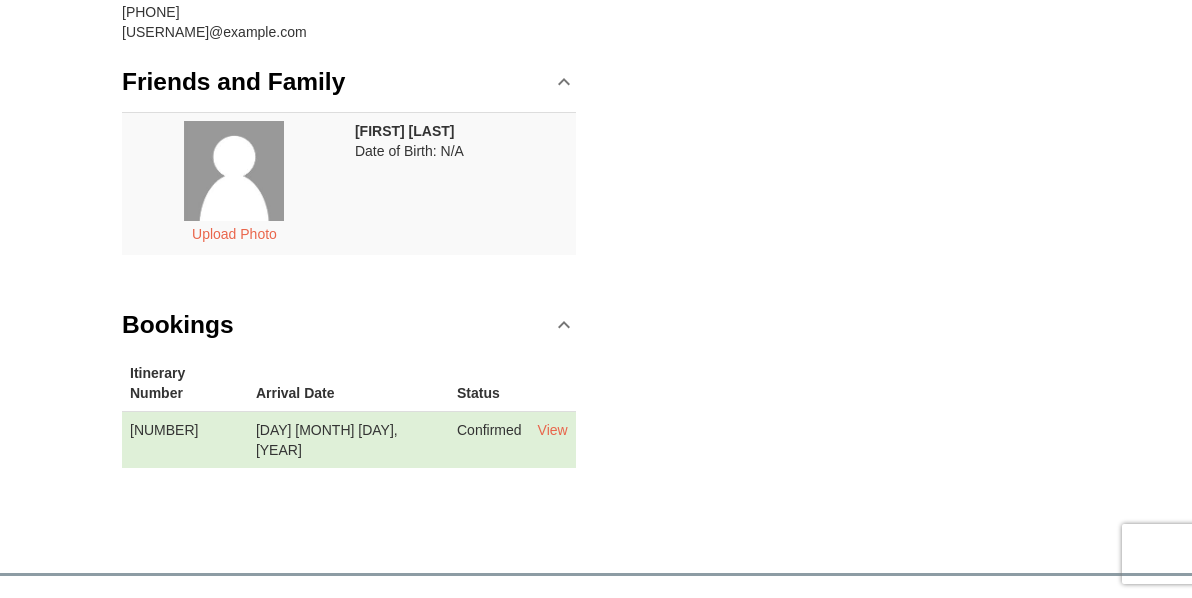 scroll, scrollTop: 200, scrollLeft: 0, axis: vertical 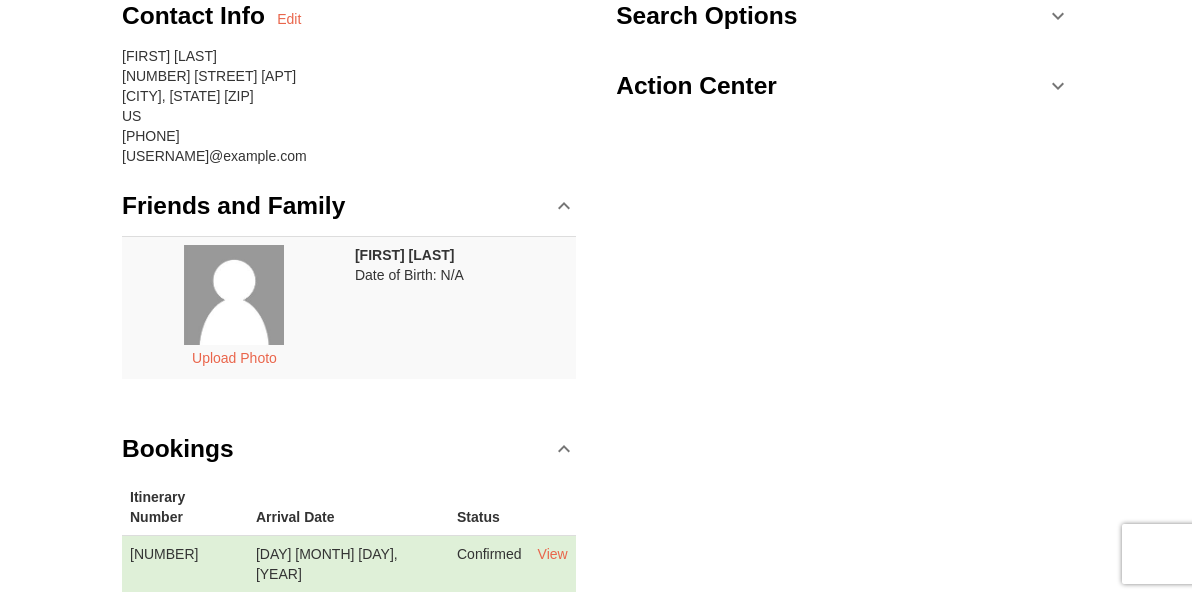 drag, startPoint x: 412, startPoint y: 281, endPoint x: 720, endPoint y: 191, distance: 320.88004 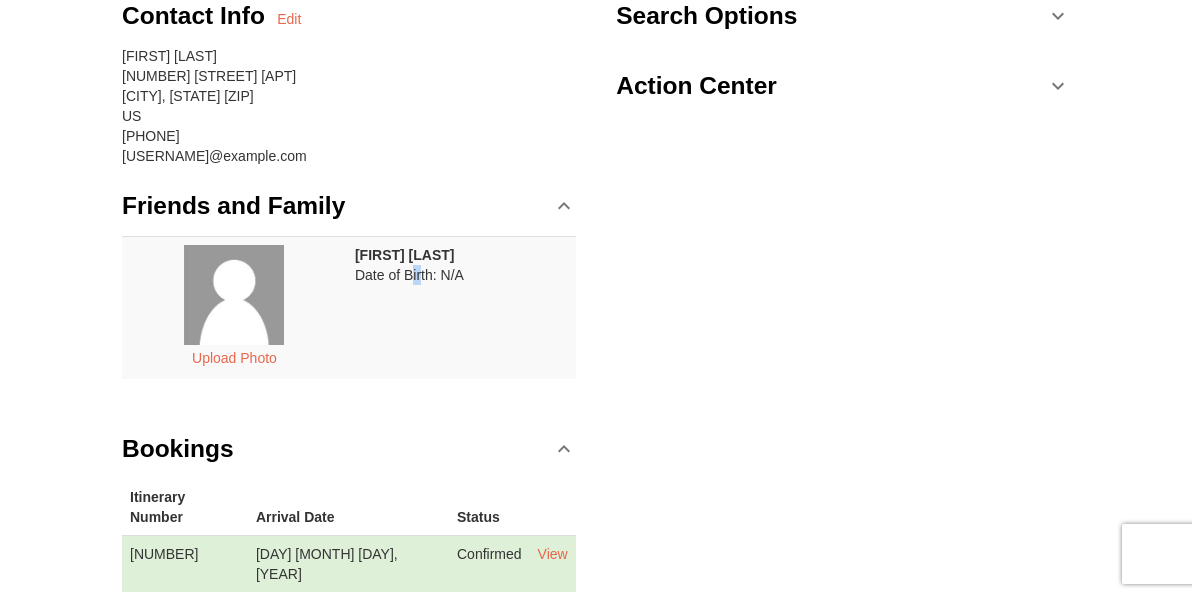 click on "Friends and Family" at bounding box center [349, 206] 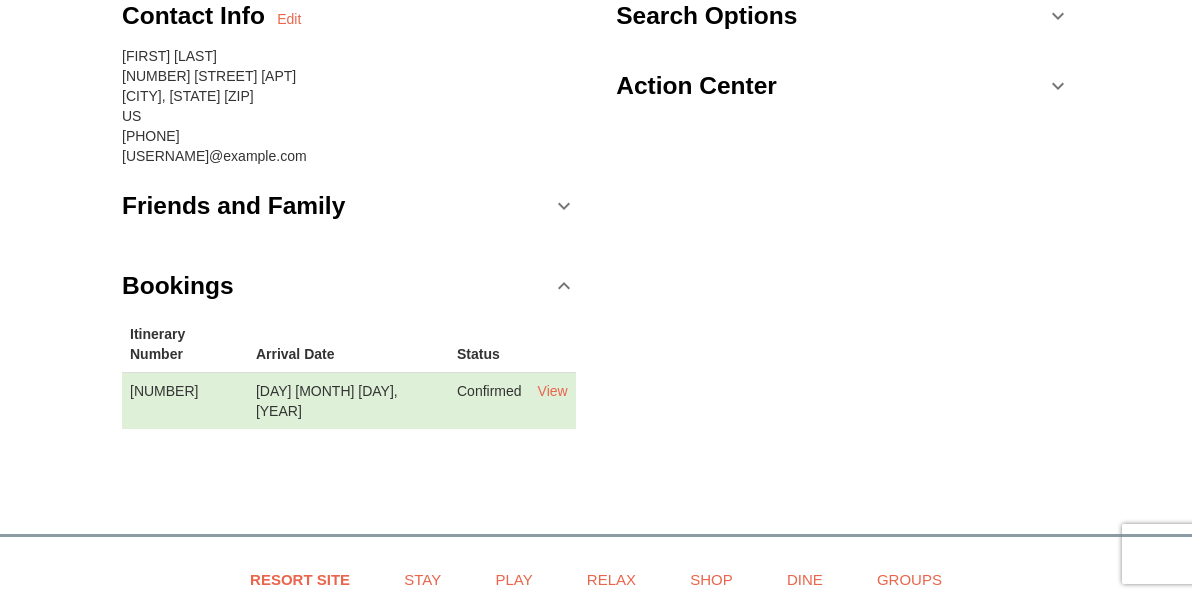 click on "Friends and Family" at bounding box center (349, 206) 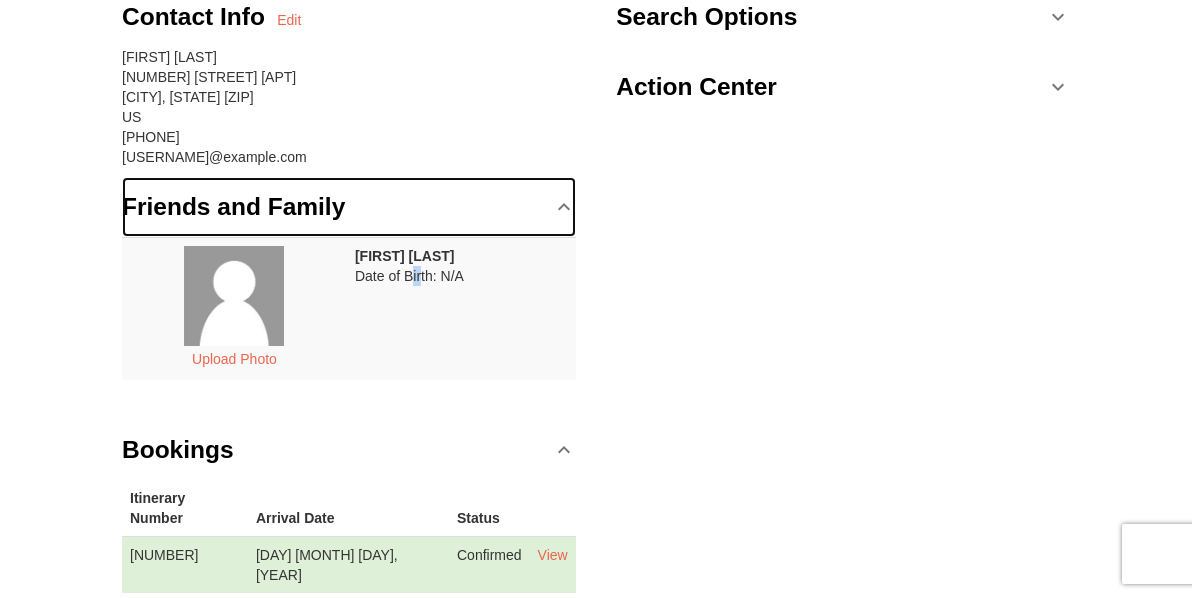 scroll, scrollTop: 500, scrollLeft: 0, axis: vertical 